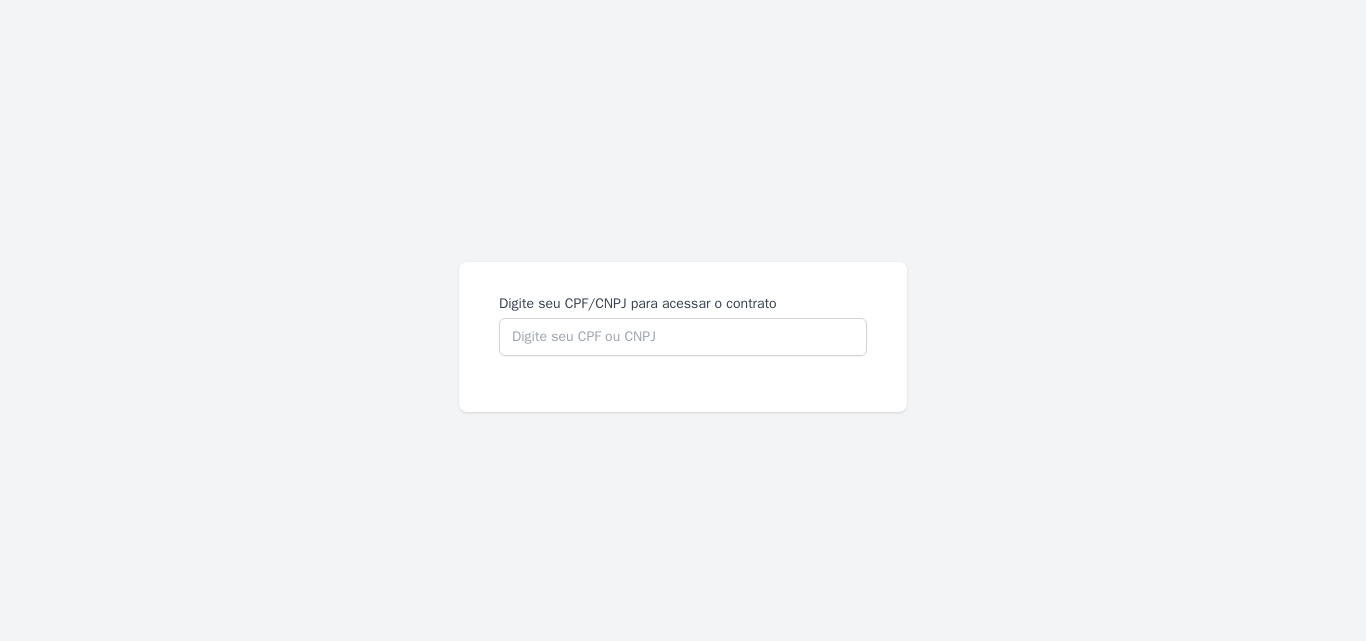 scroll, scrollTop: 0, scrollLeft: 0, axis: both 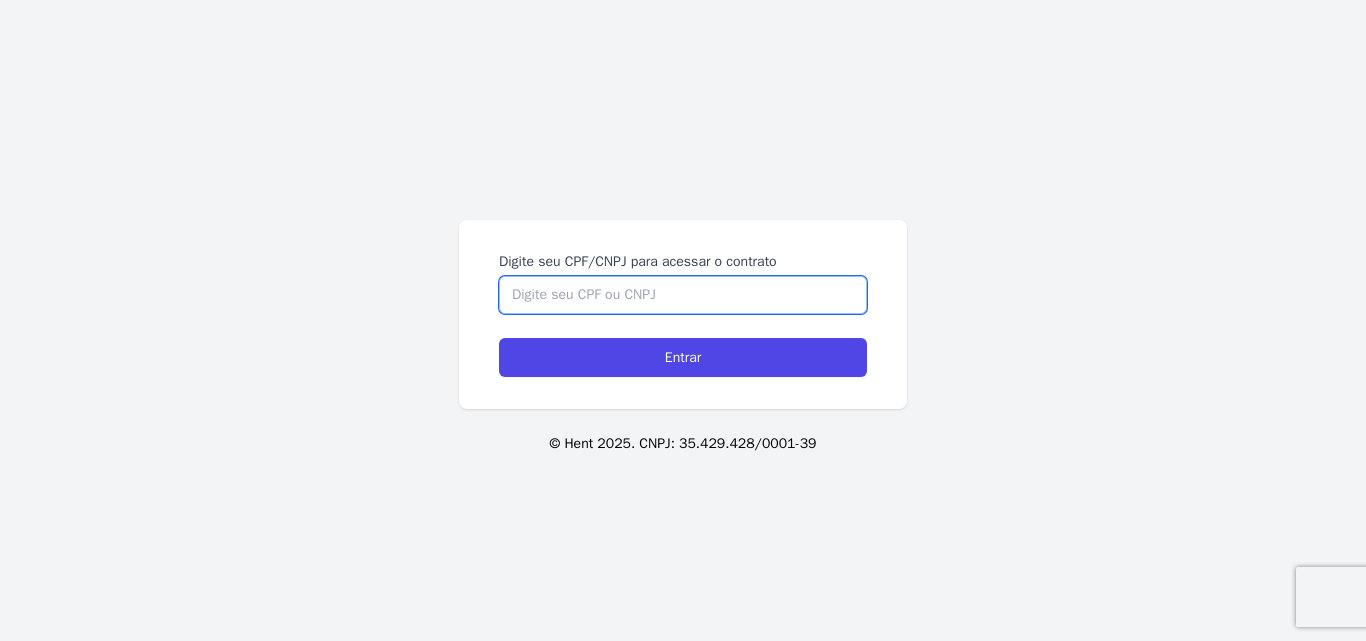 click on "Digite seu CPF/CNPJ para acessar o contrato" at bounding box center (683, 295) 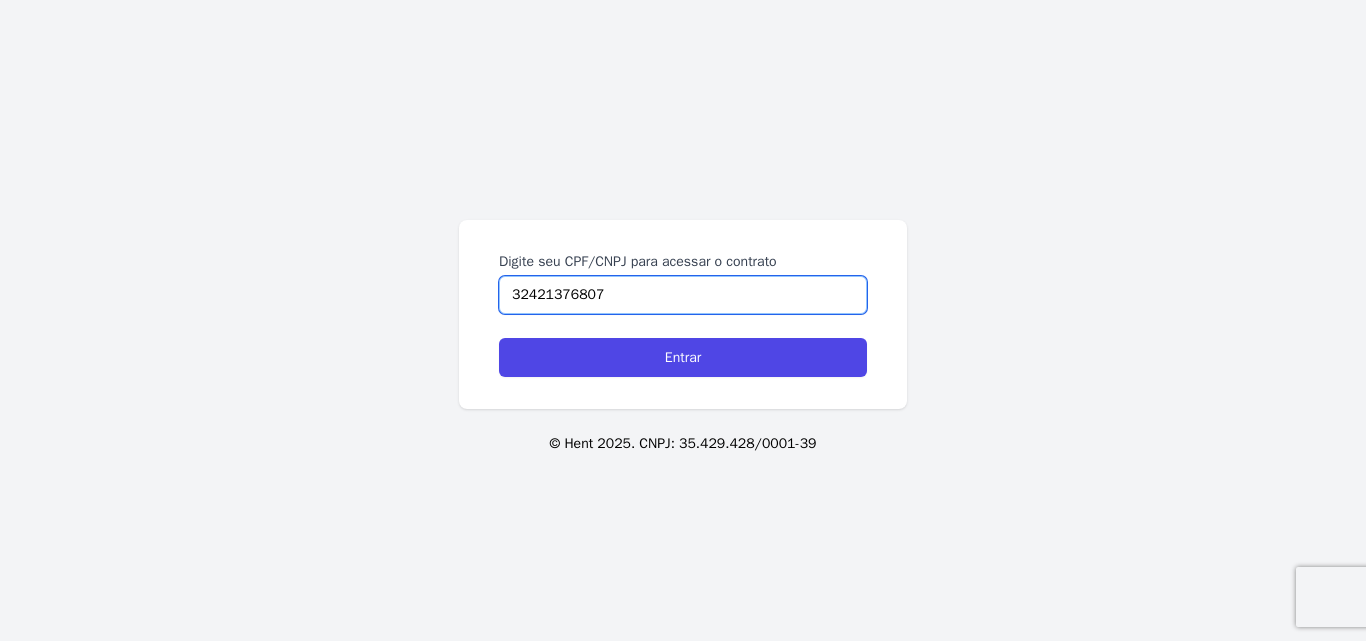 type on "32421376807" 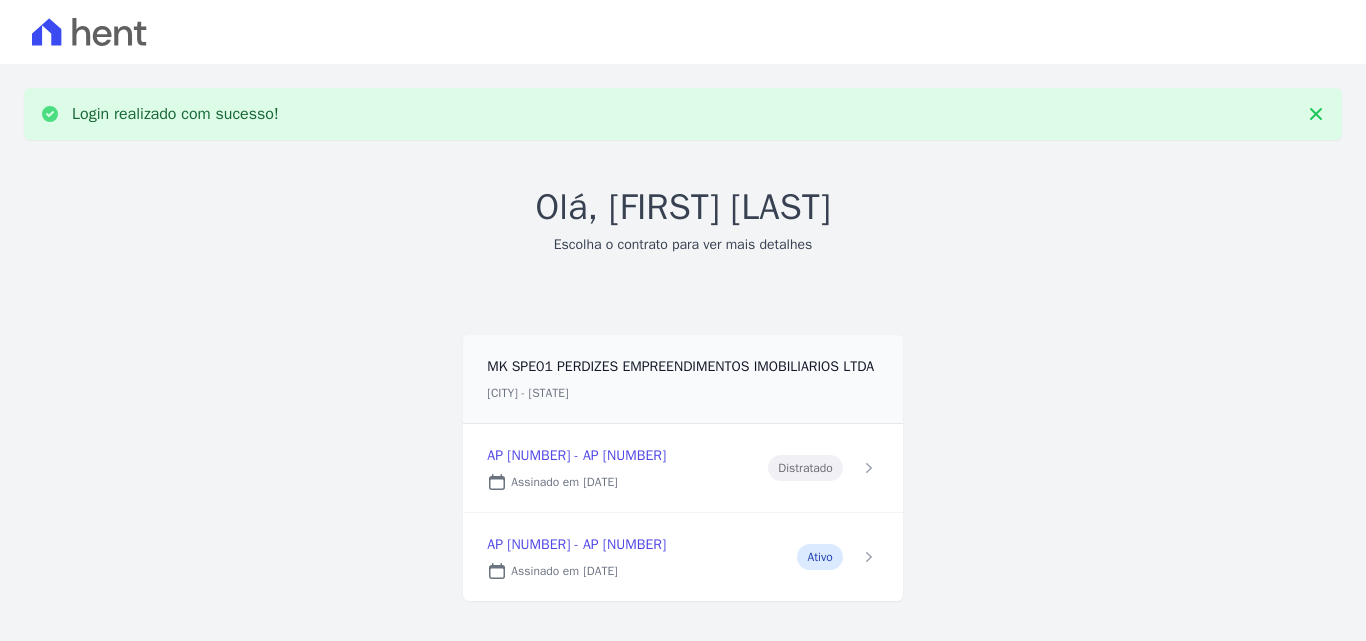 scroll, scrollTop: 0, scrollLeft: 0, axis: both 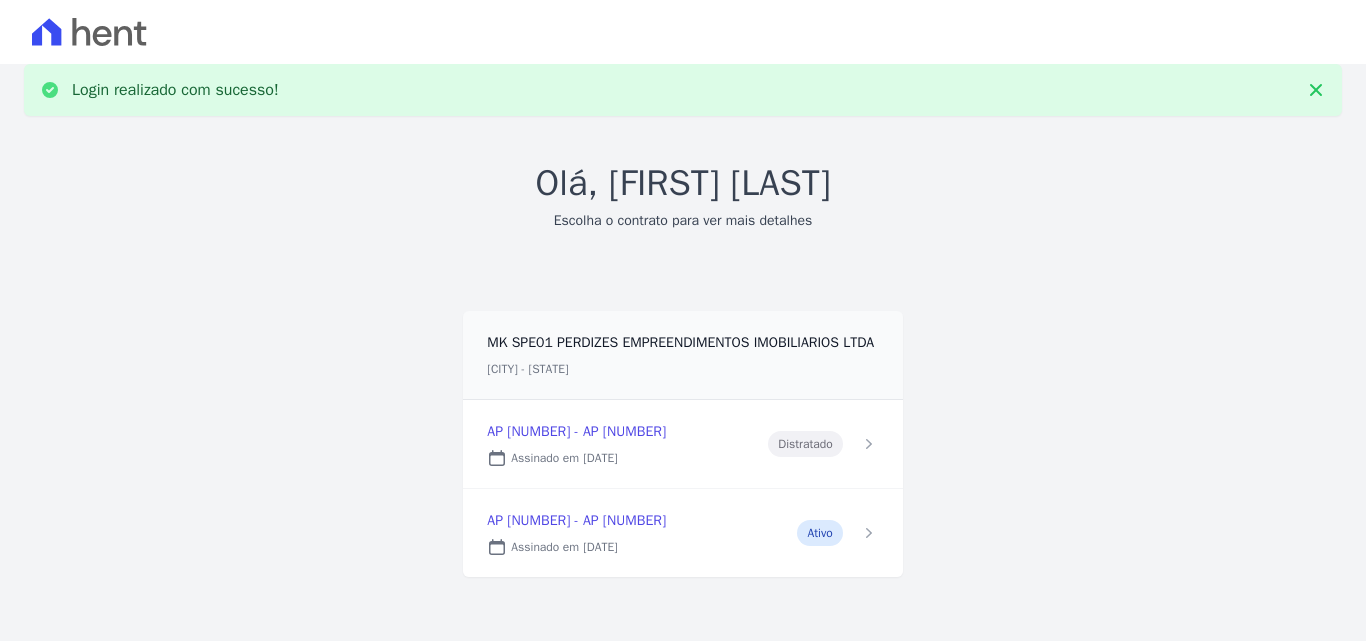 click at bounding box center (682, 533) 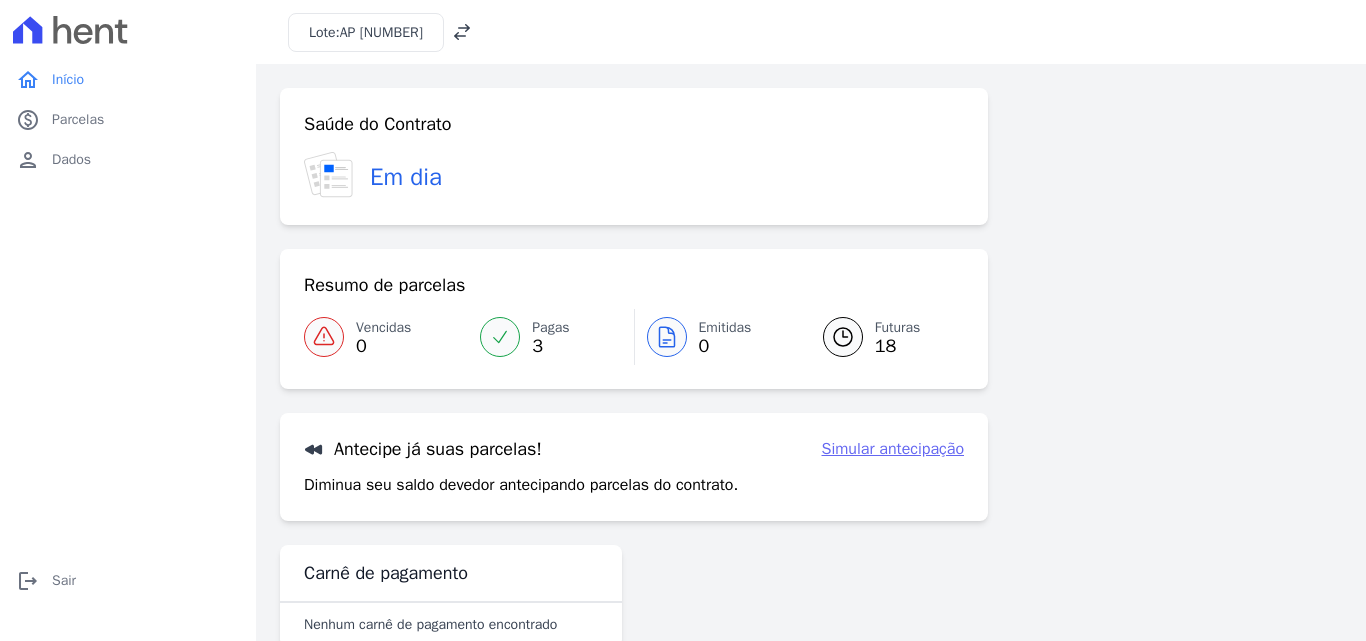 click at bounding box center (843, 337) 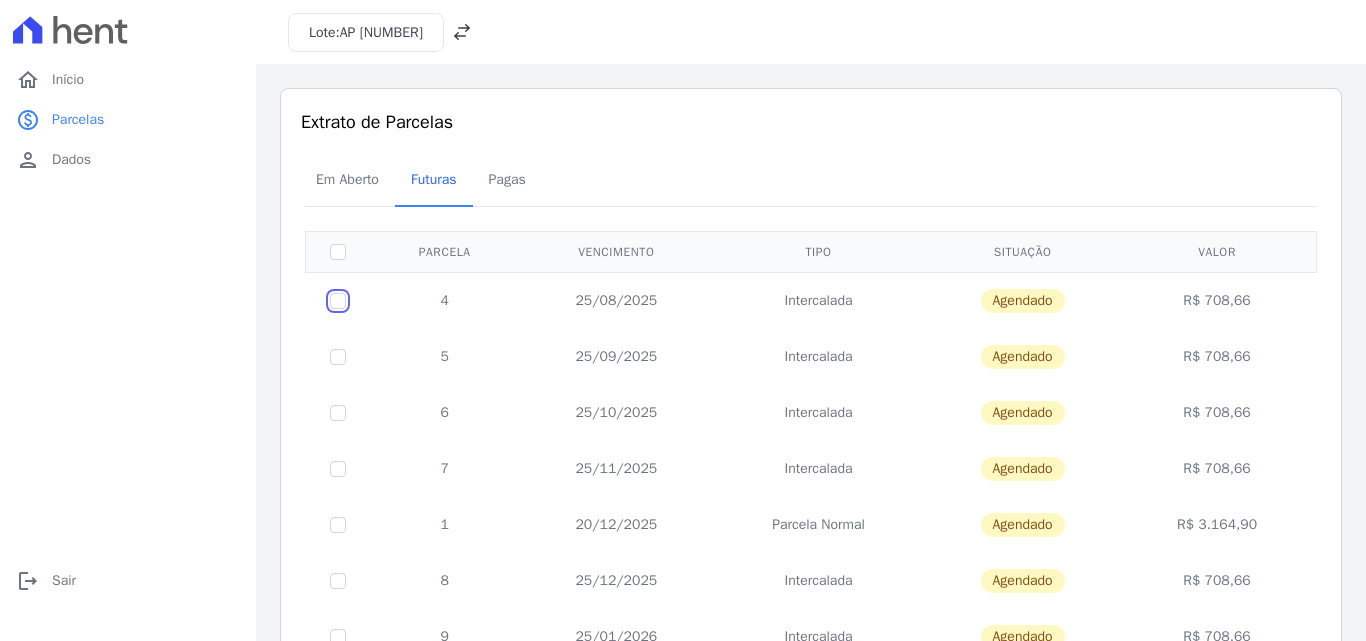 click at bounding box center [338, 301] 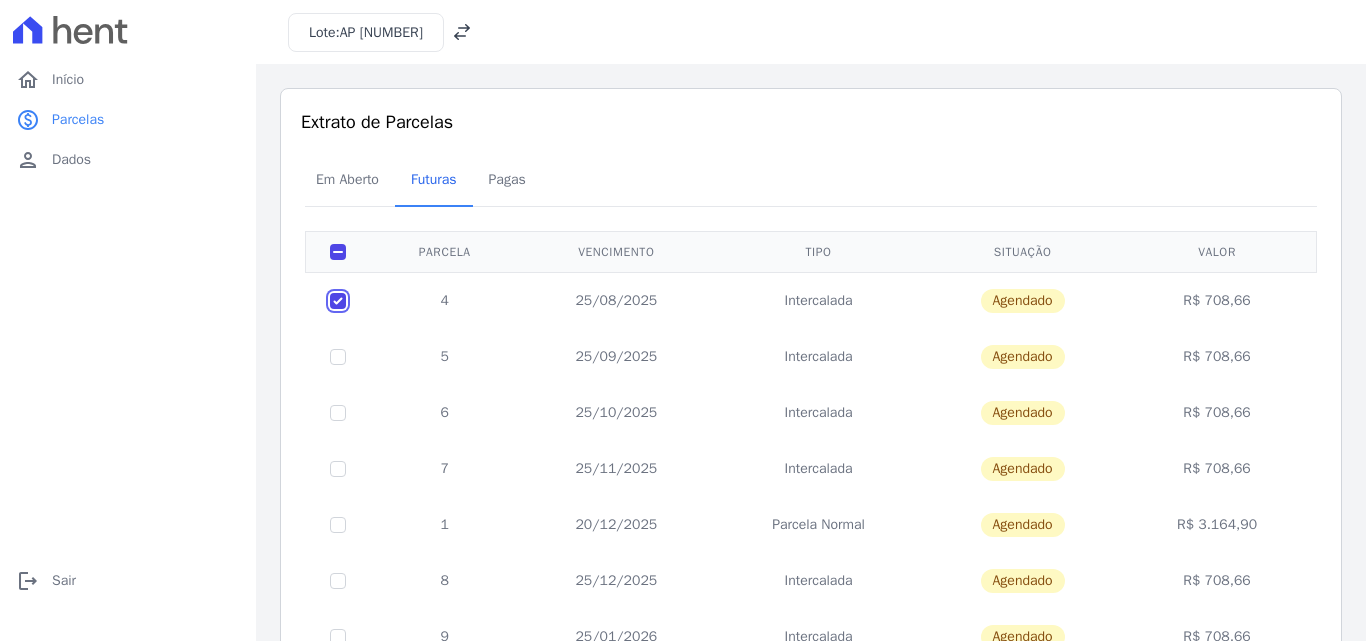 checkbox on "true" 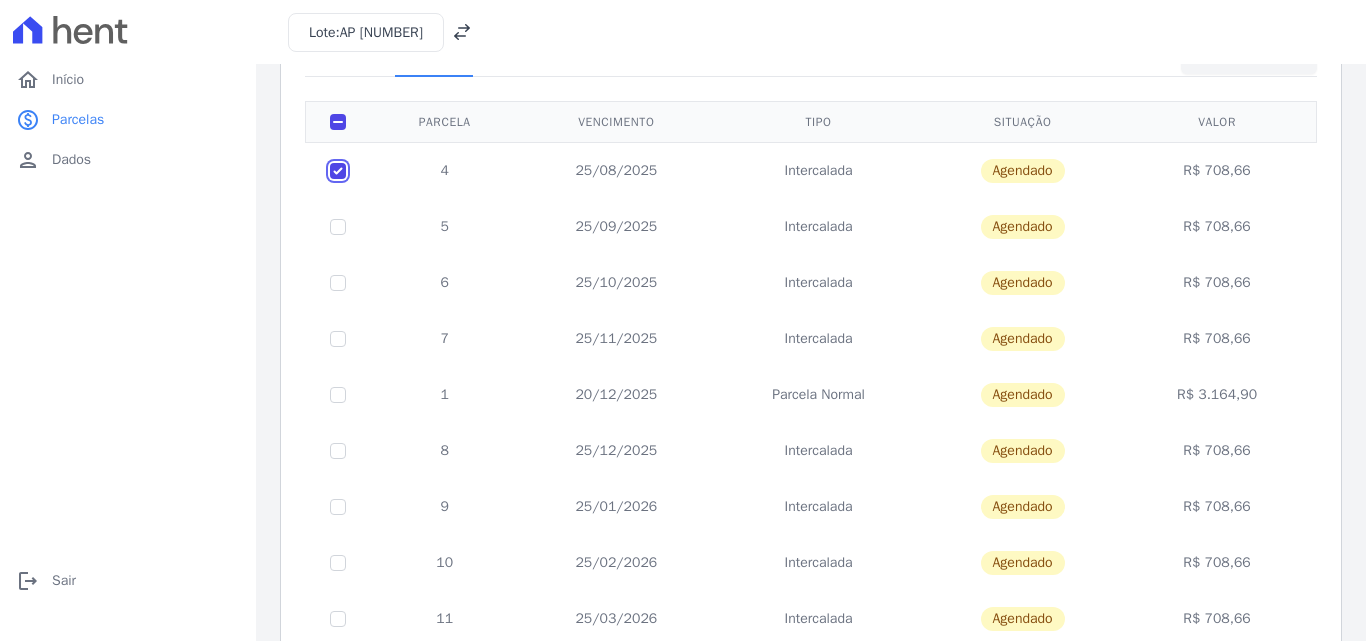 scroll, scrollTop: 0, scrollLeft: 0, axis: both 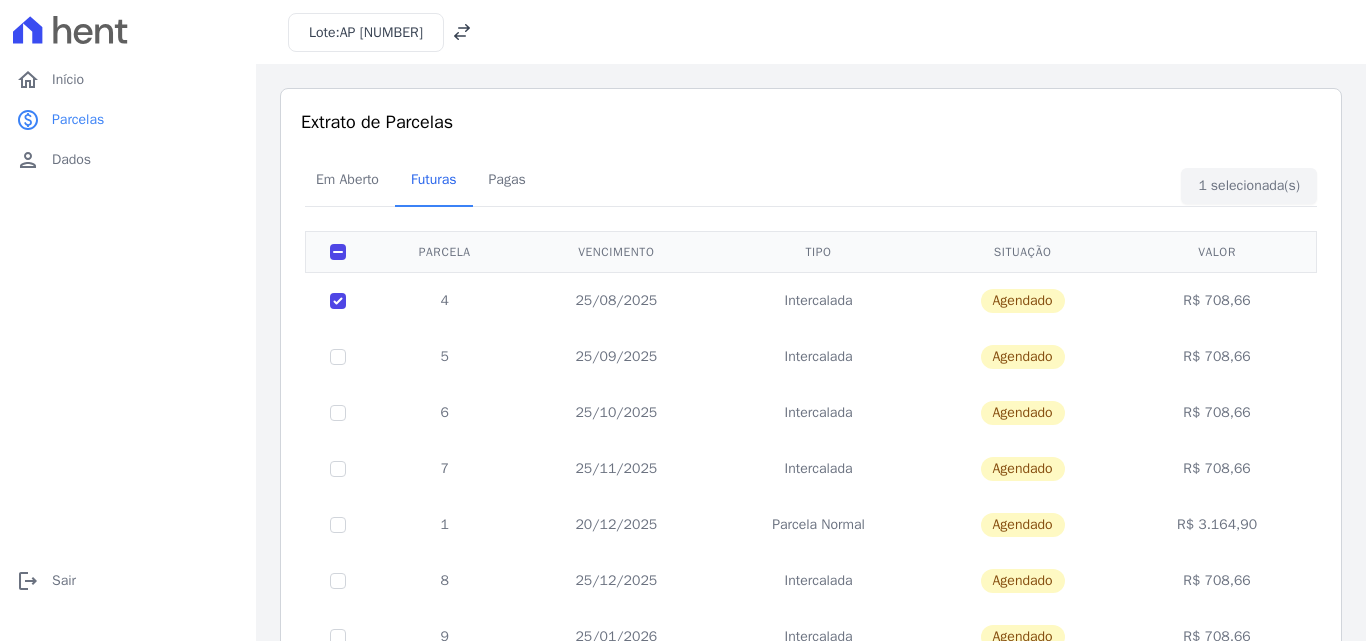 click on "Vencimento" at bounding box center [616, 251] 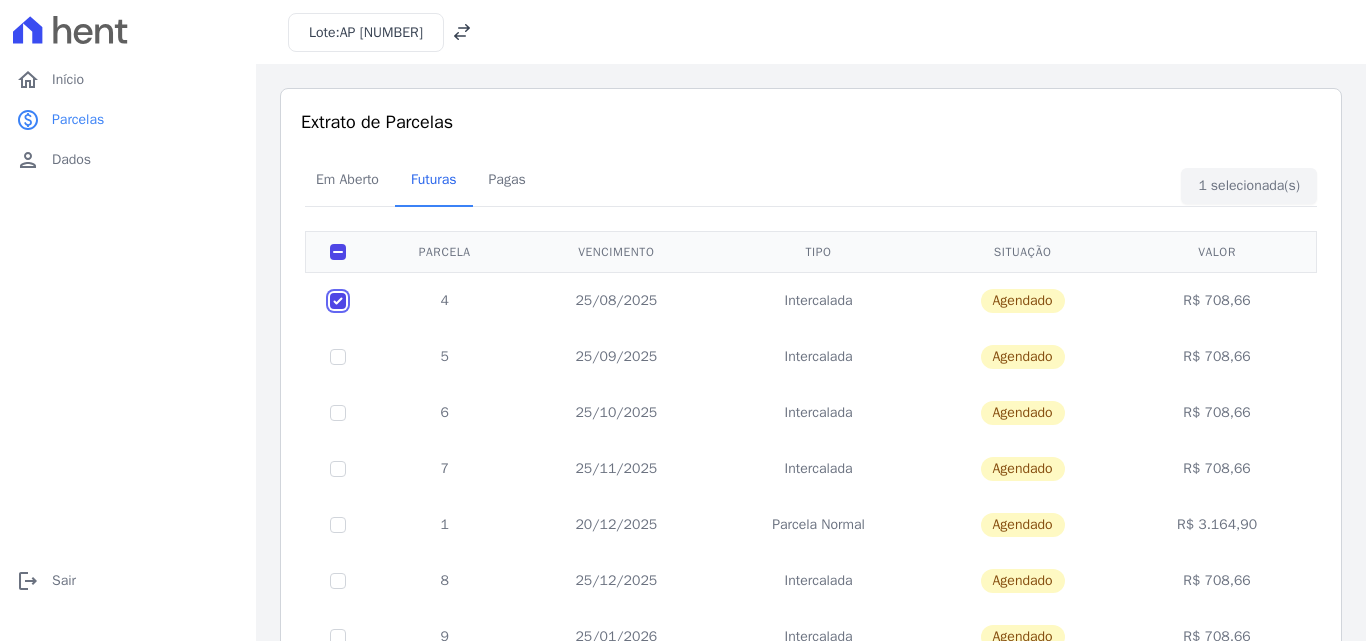 click at bounding box center [338, 301] 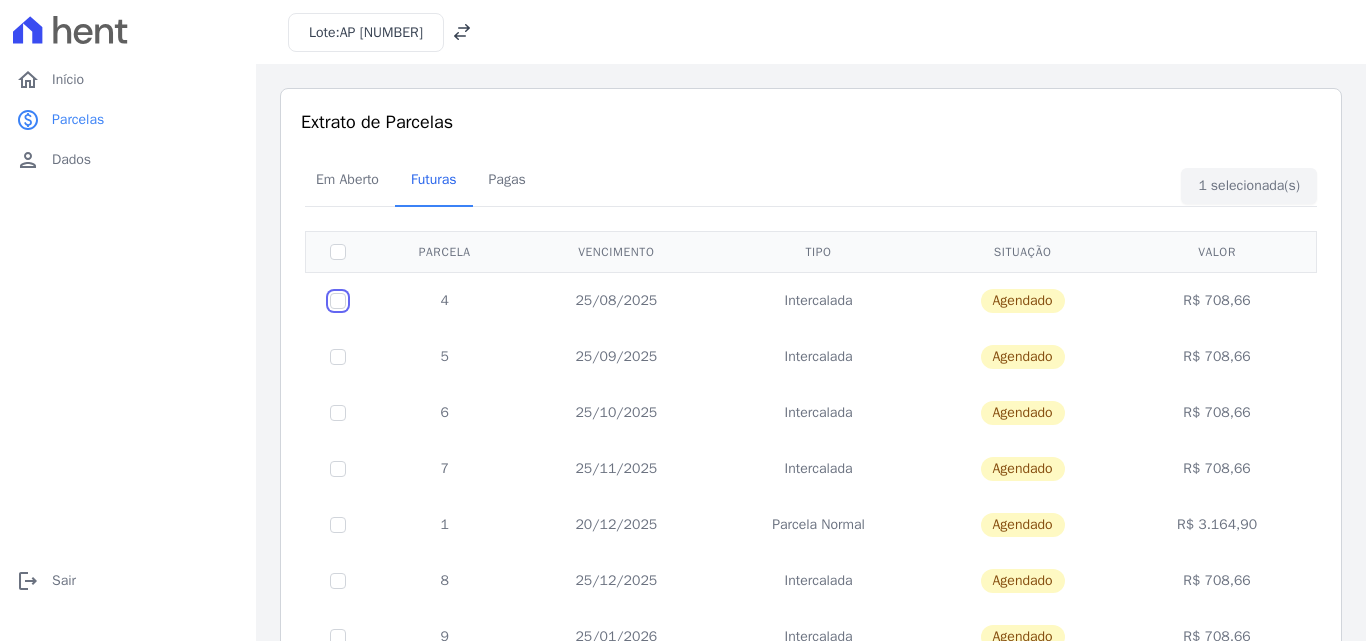 checkbox on "false" 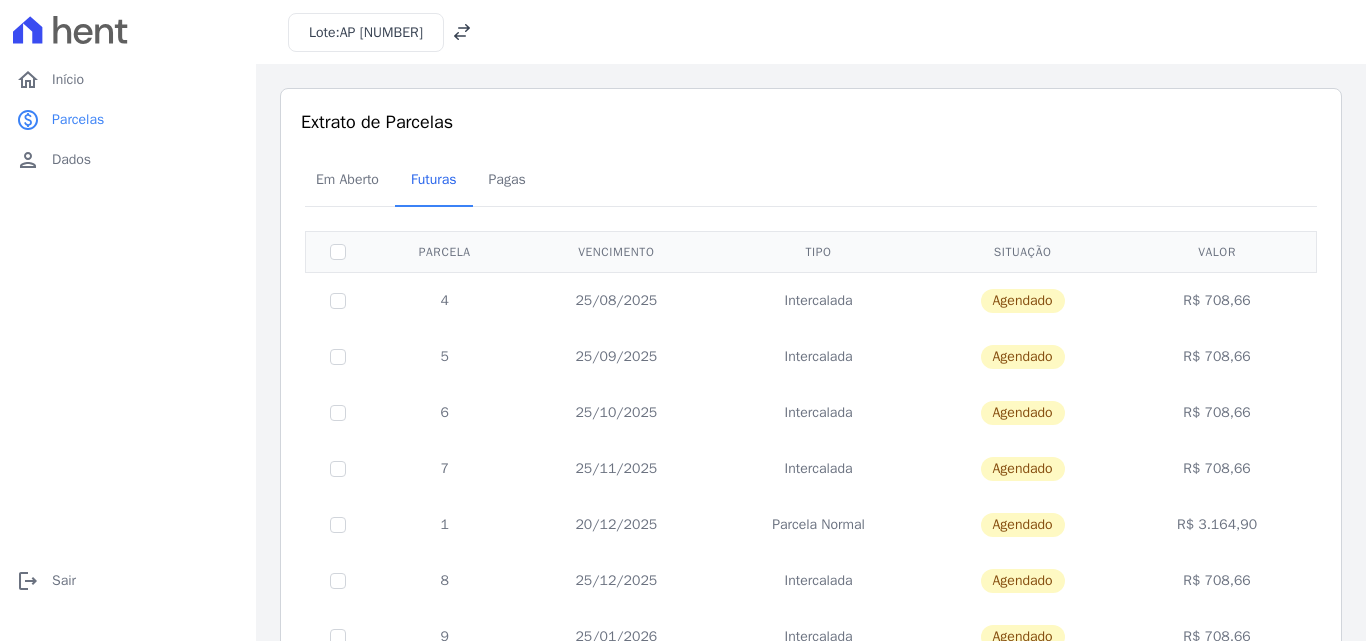 click at bounding box center [338, 300] 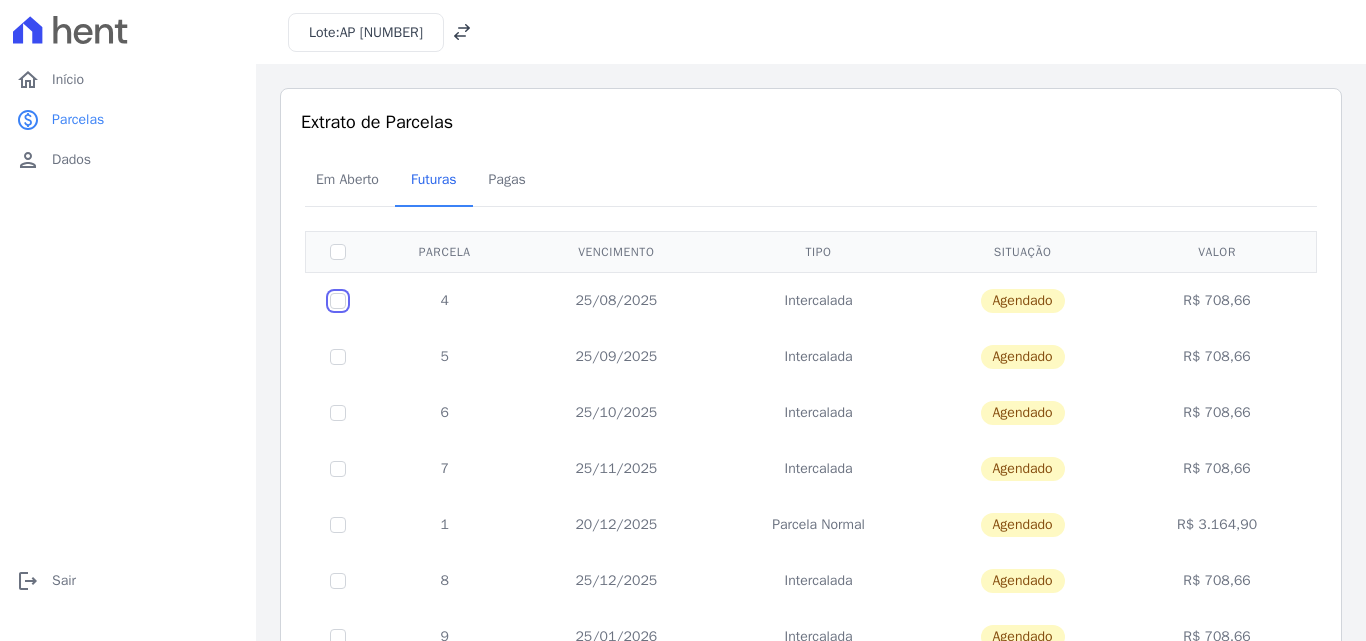 click at bounding box center (338, 301) 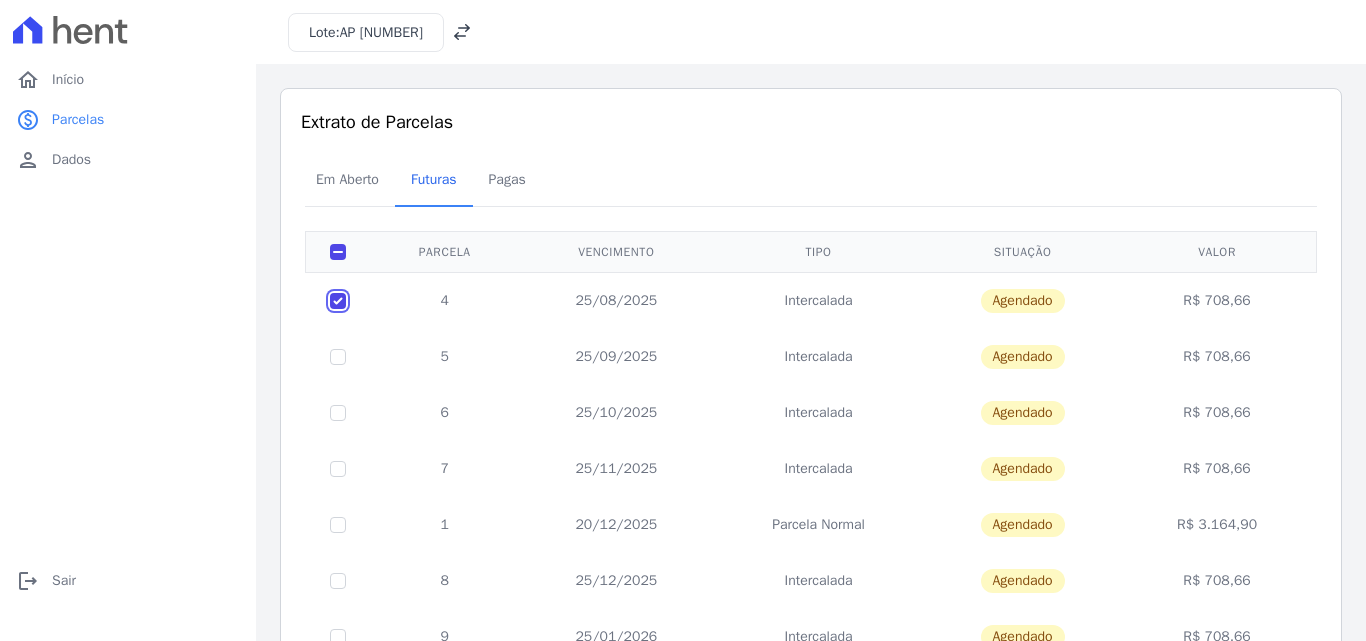 checkbox on "true" 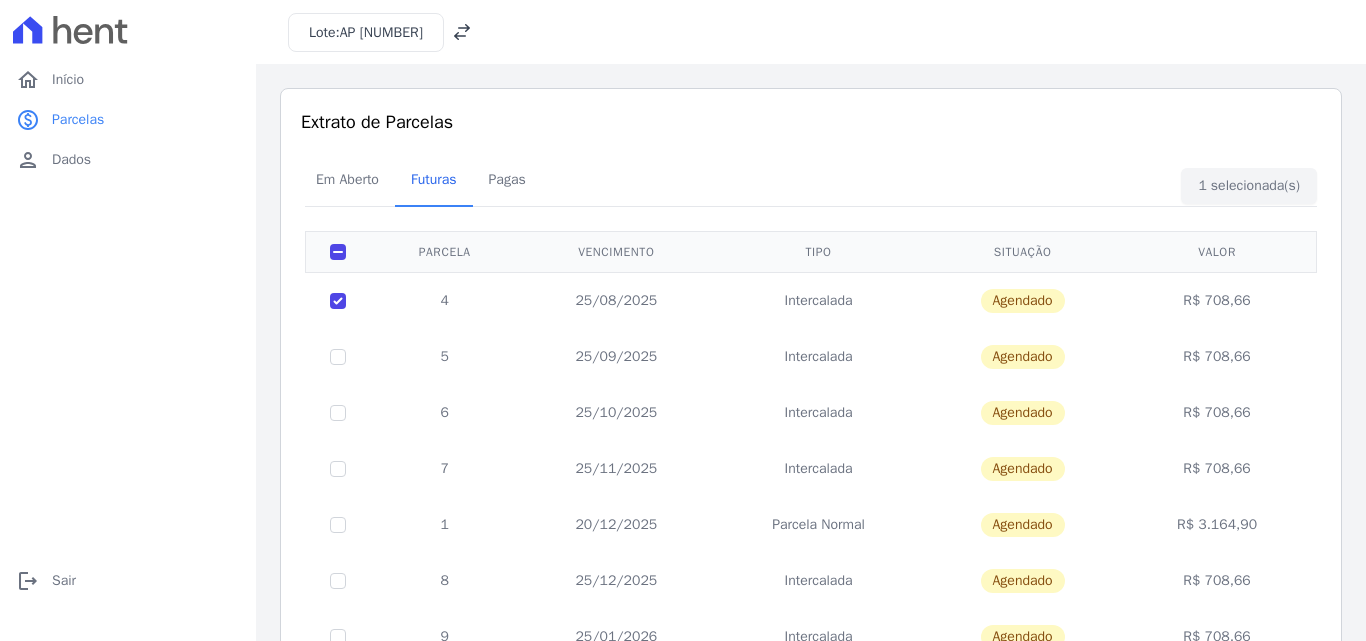 drag, startPoint x: 1021, startPoint y: 294, endPoint x: 990, endPoint y: 300, distance: 31.575306 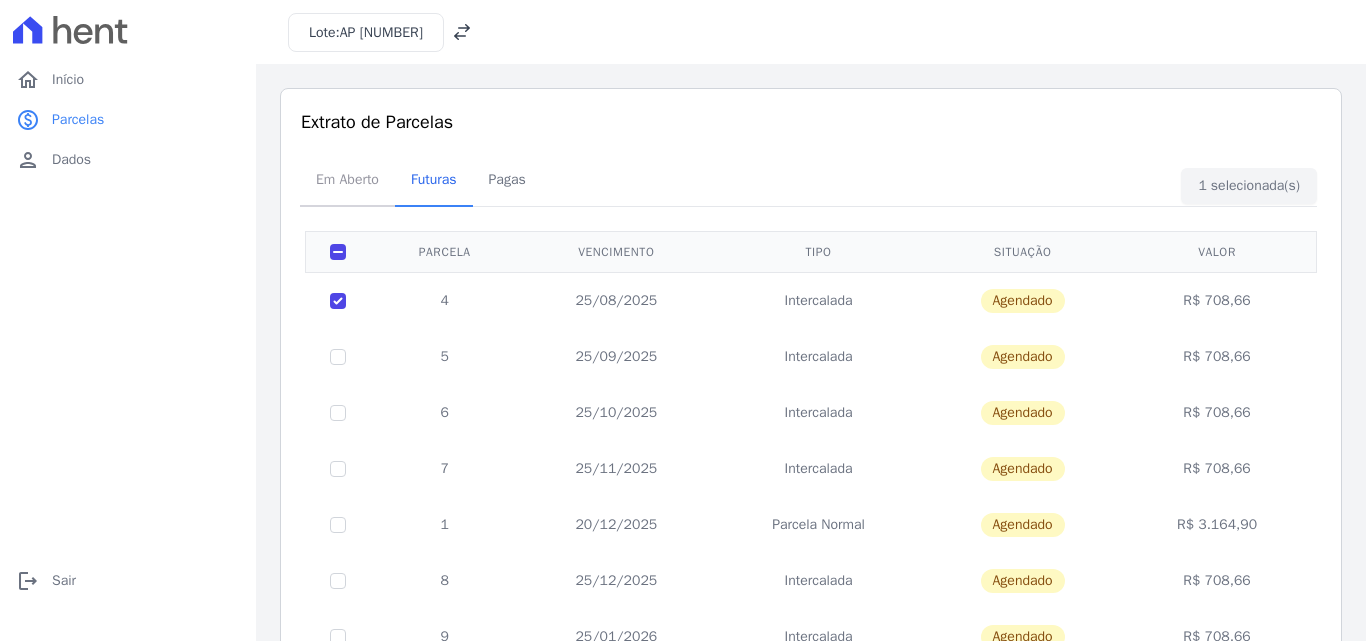 click on "Em Aberto" at bounding box center [347, 179] 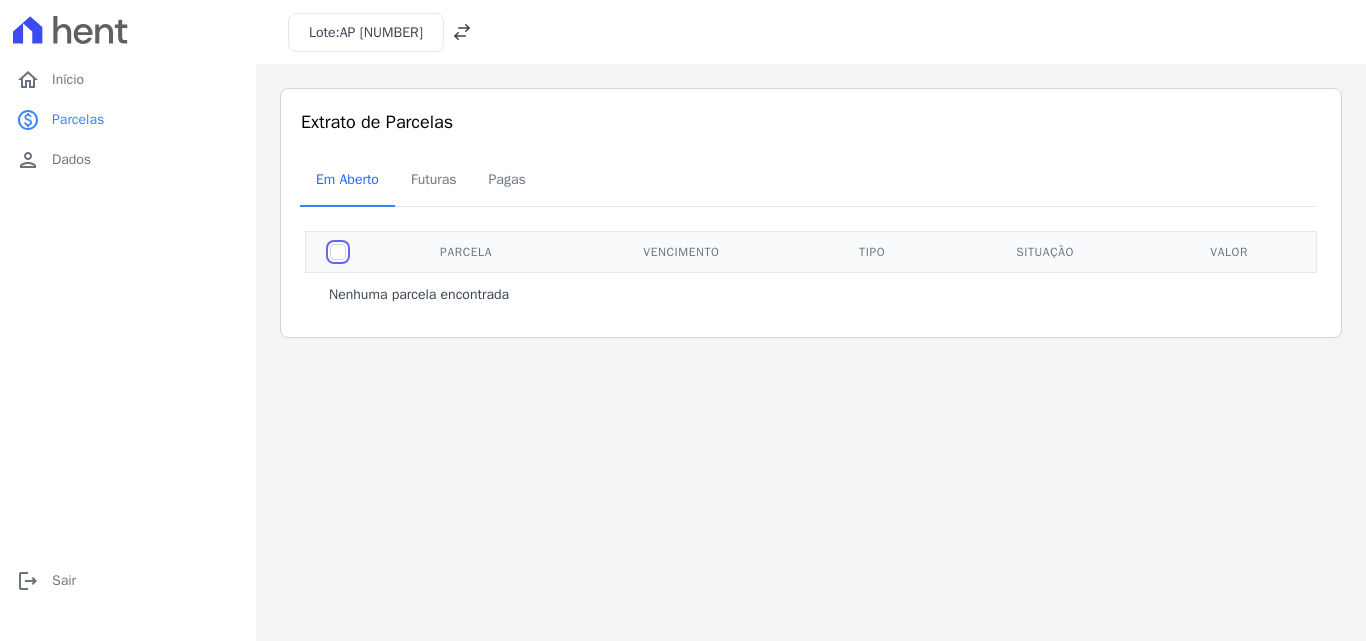 click at bounding box center (338, 252) 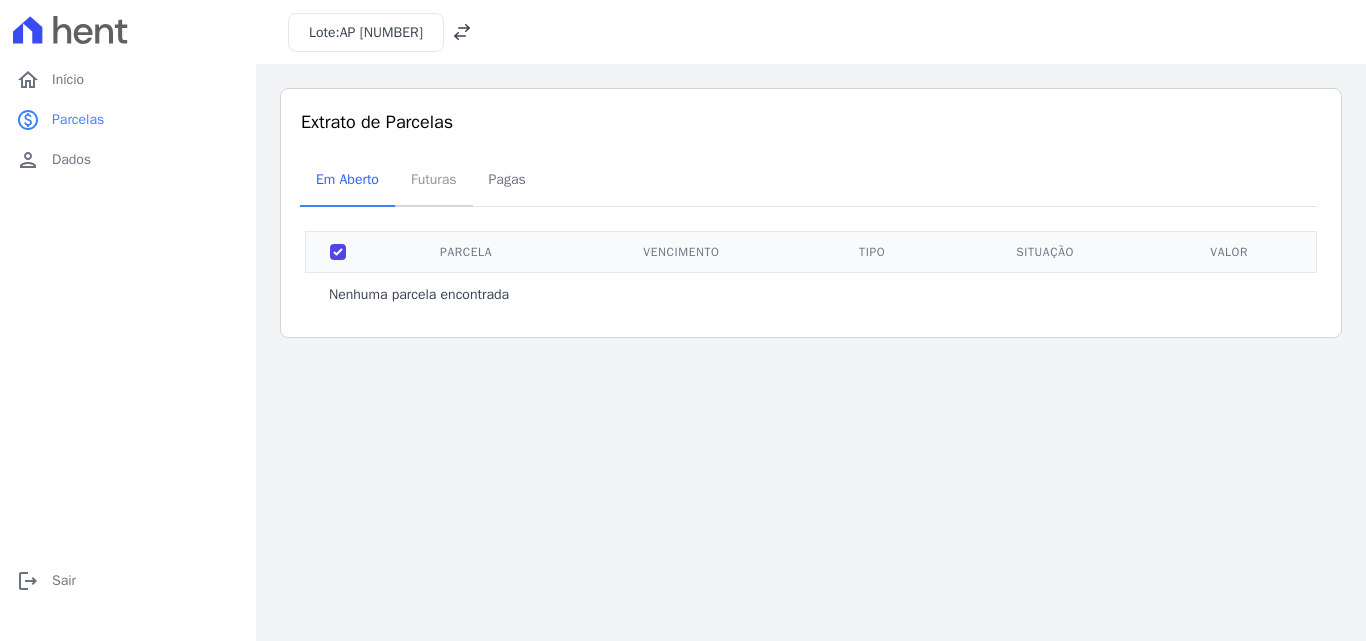 click on "Futuras" at bounding box center (434, 179) 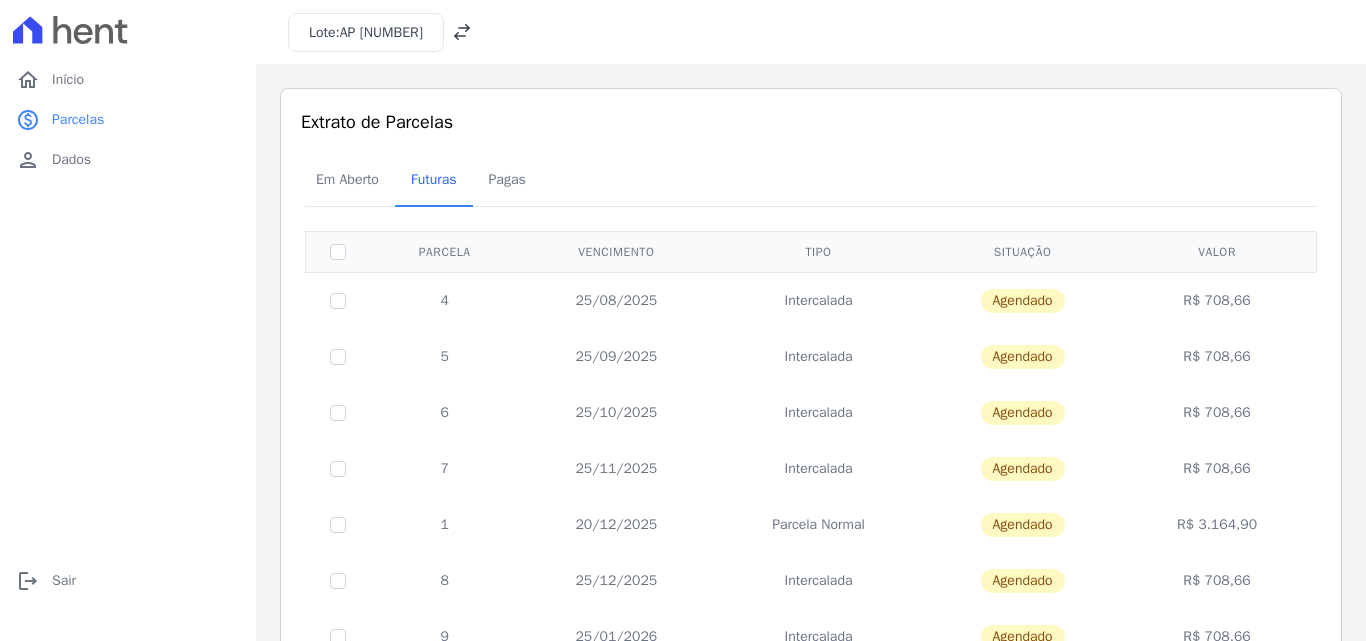 click on "25/08/2025" at bounding box center [616, 300] 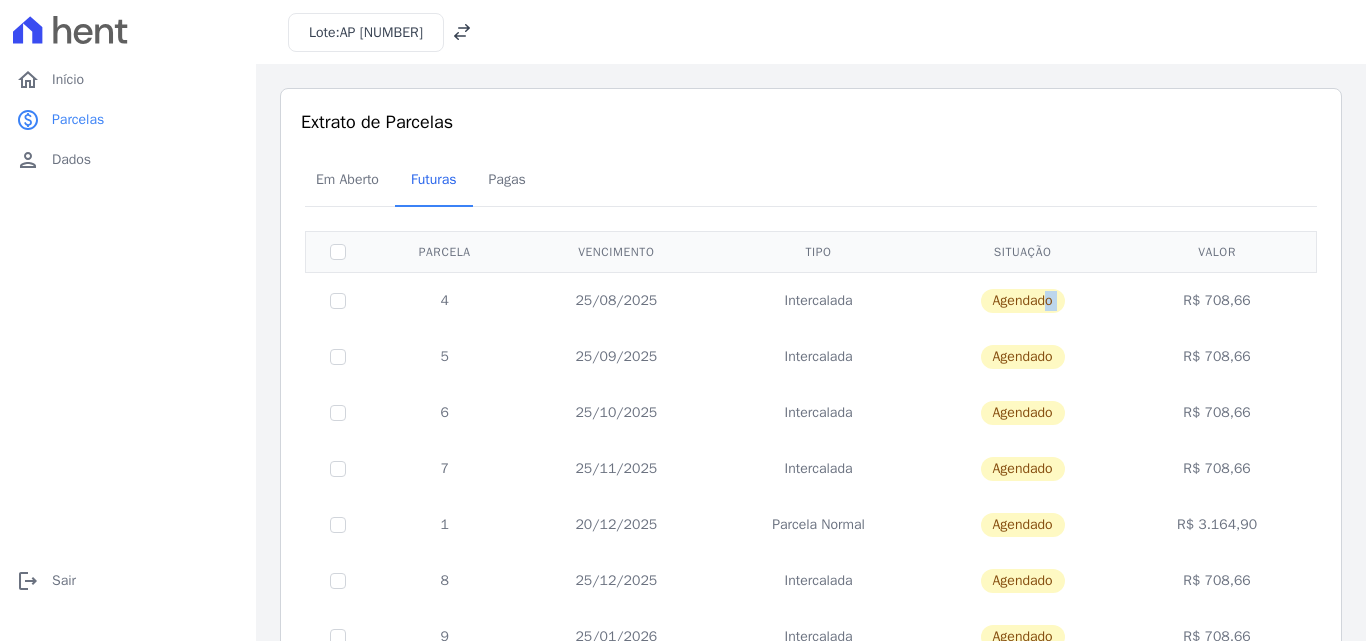 click on "Agendado" at bounding box center (1023, 301) 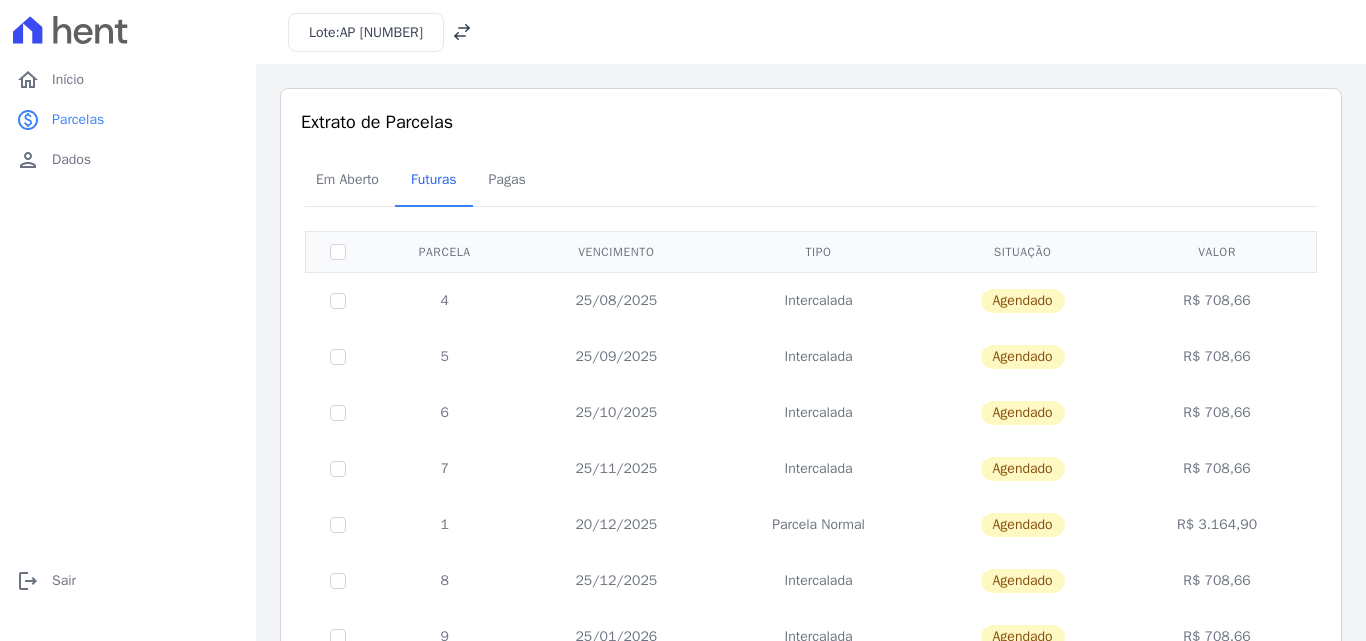 click on "R$ 708,66" at bounding box center [1216, 300] 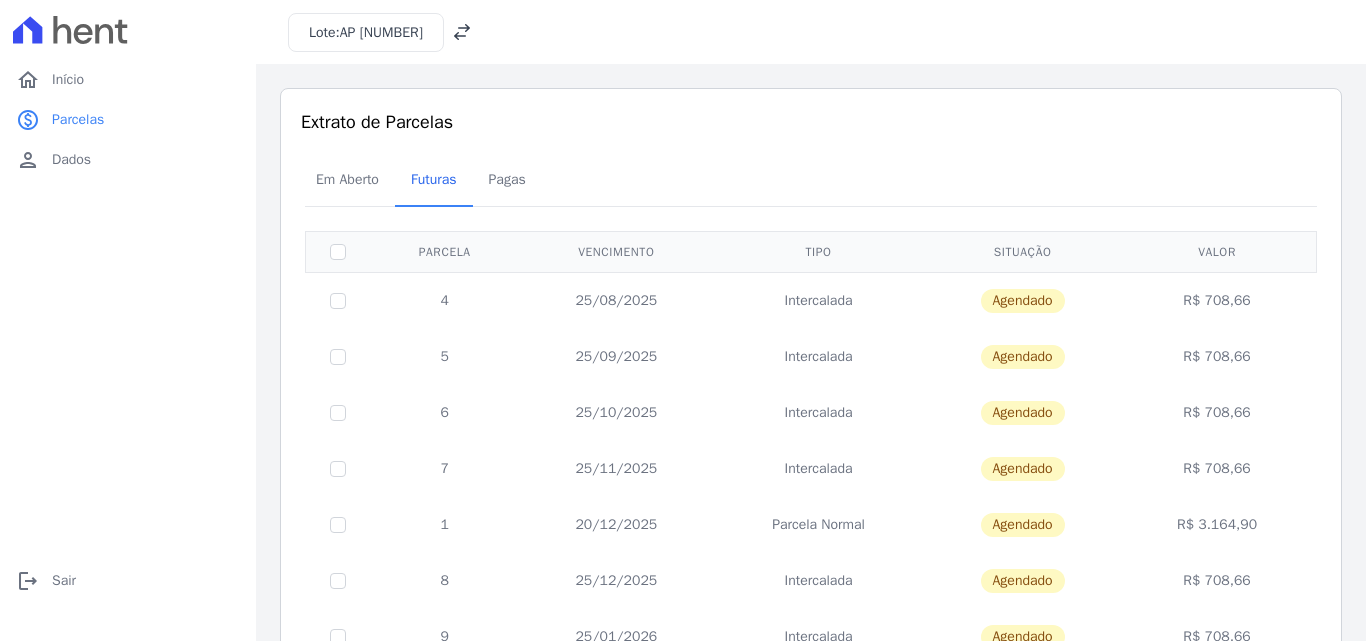 click on "Agendado" at bounding box center [1023, 300] 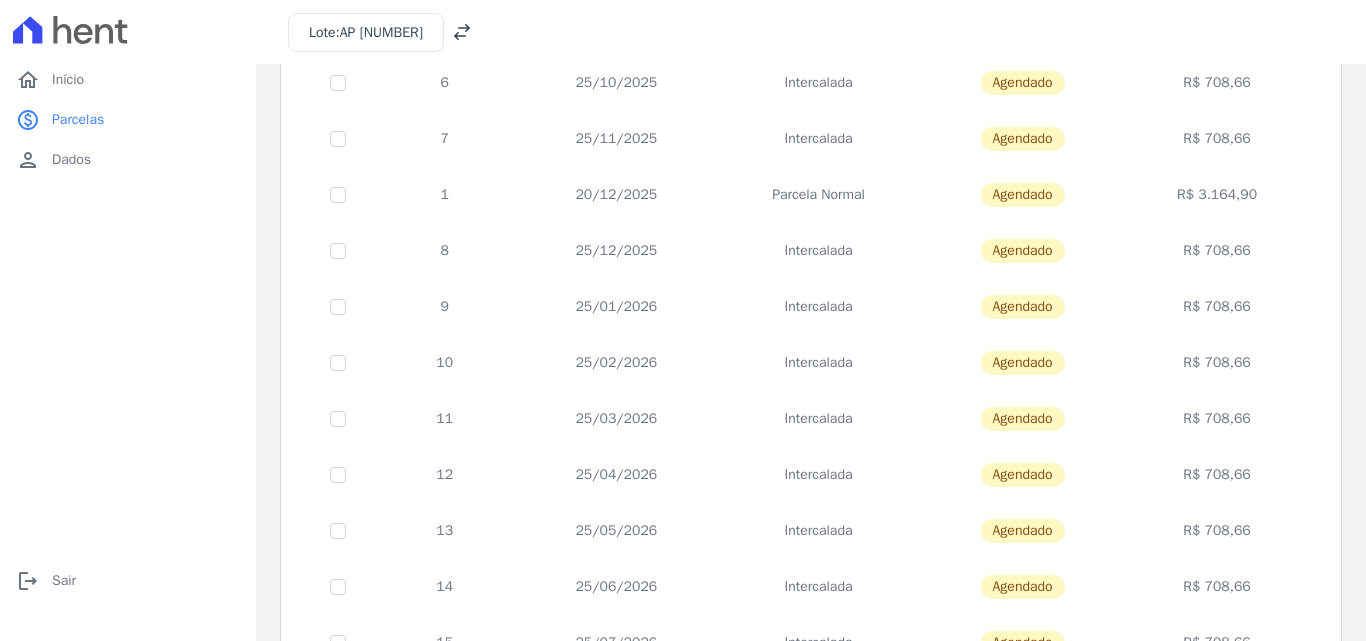 scroll, scrollTop: 0, scrollLeft: 0, axis: both 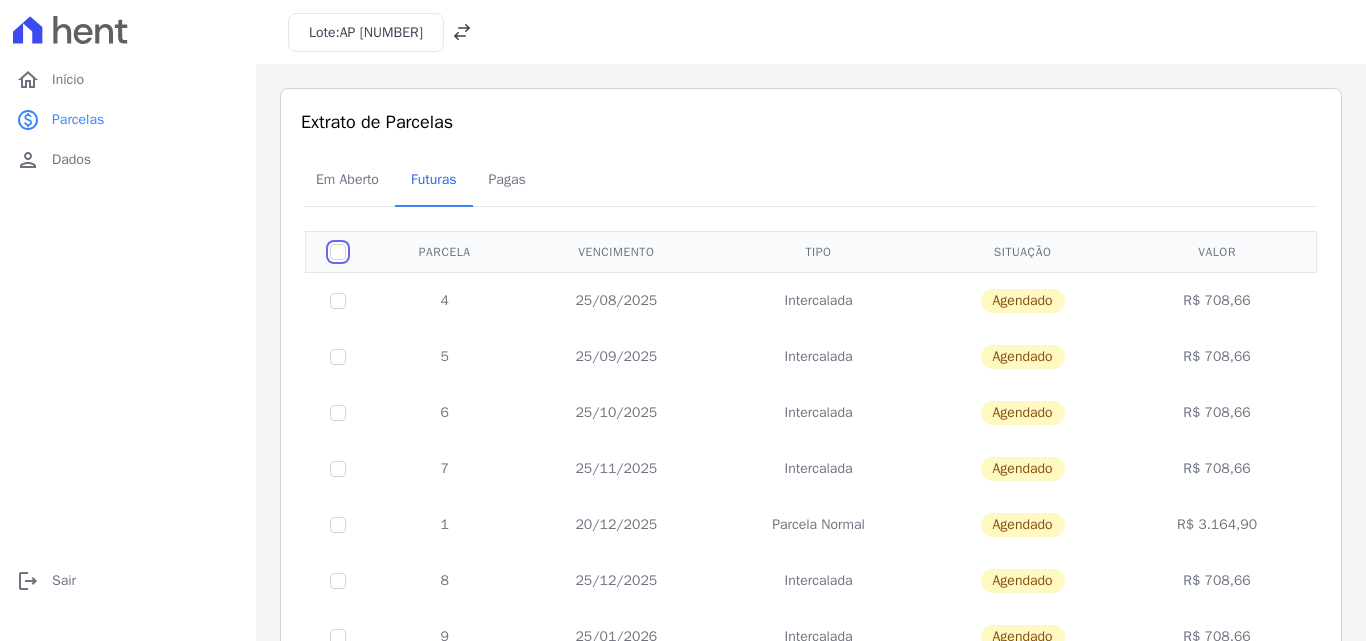 click at bounding box center (338, 252) 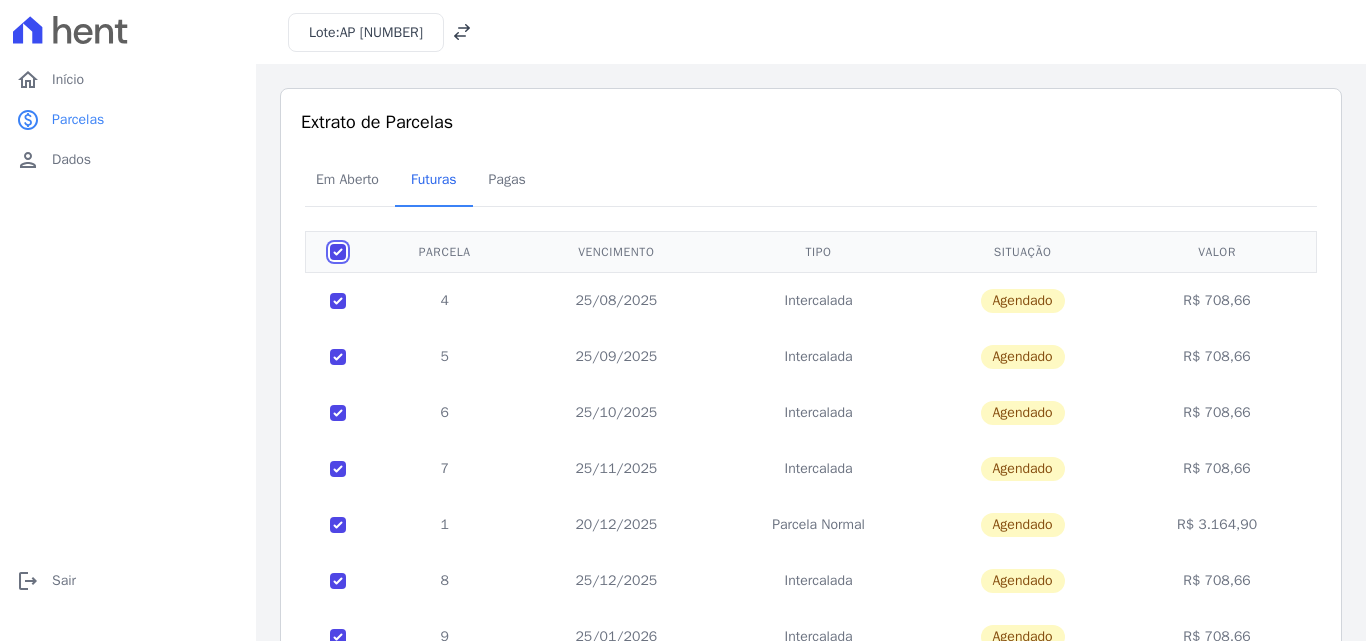 checkbox on "true" 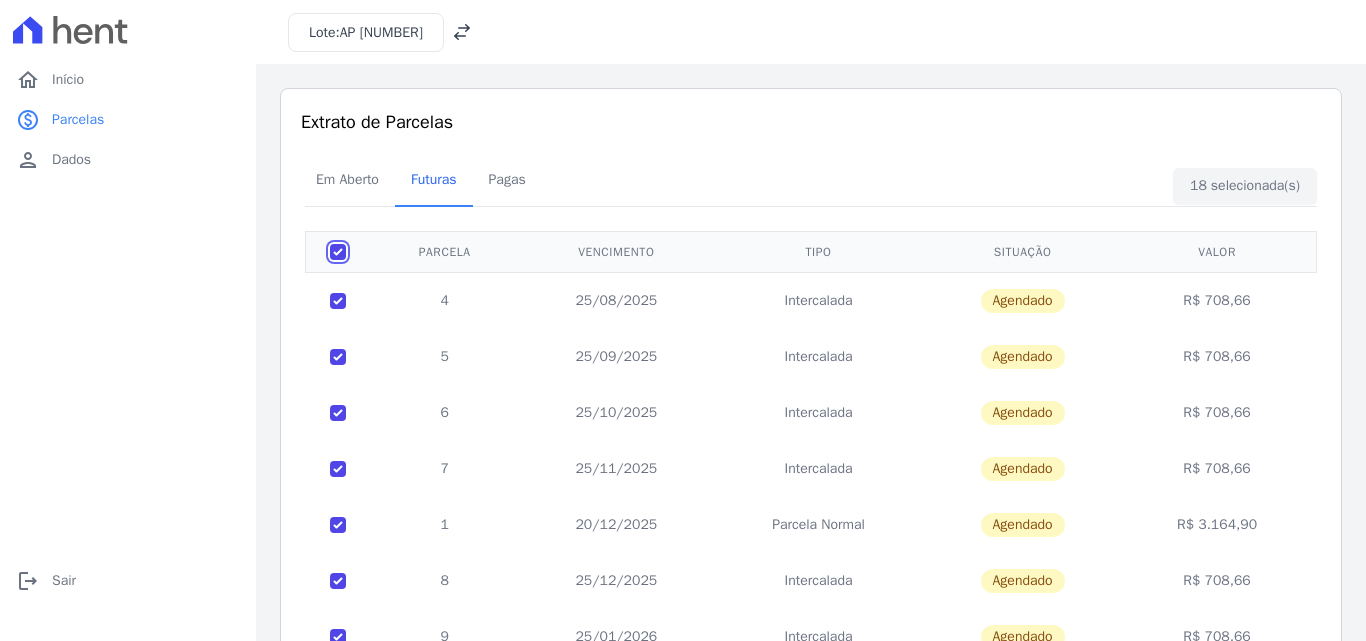 click at bounding box center (338, 252) 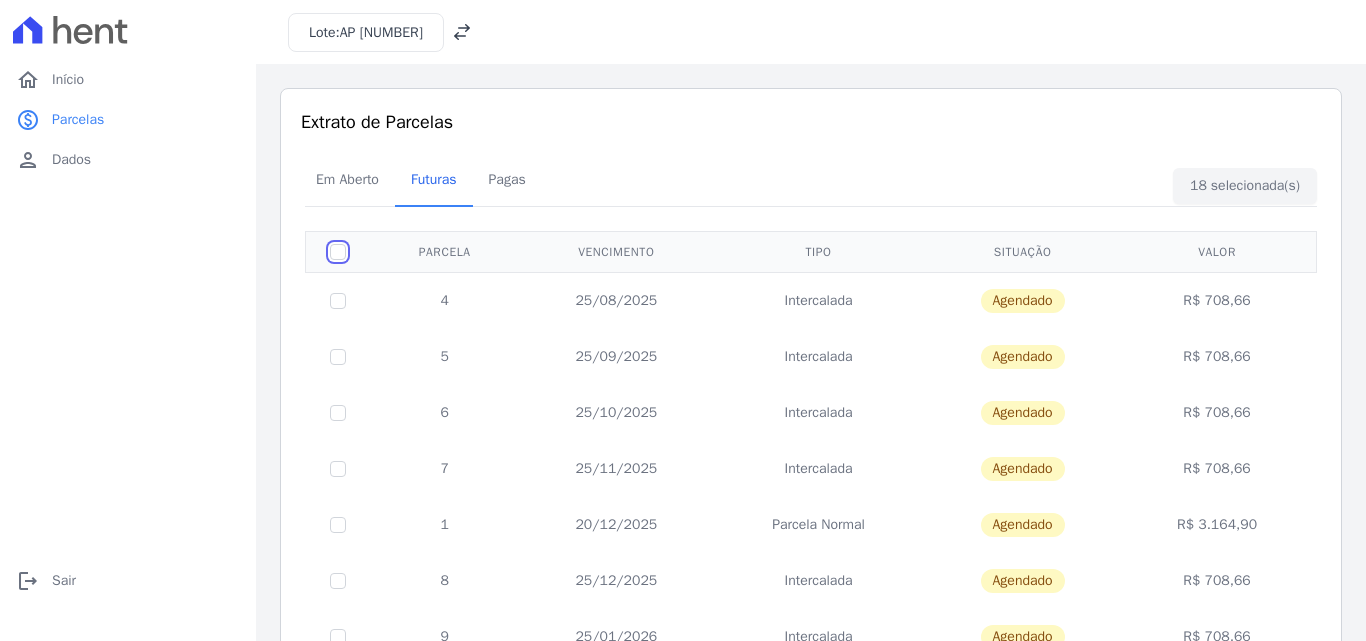 checkbox on "false" 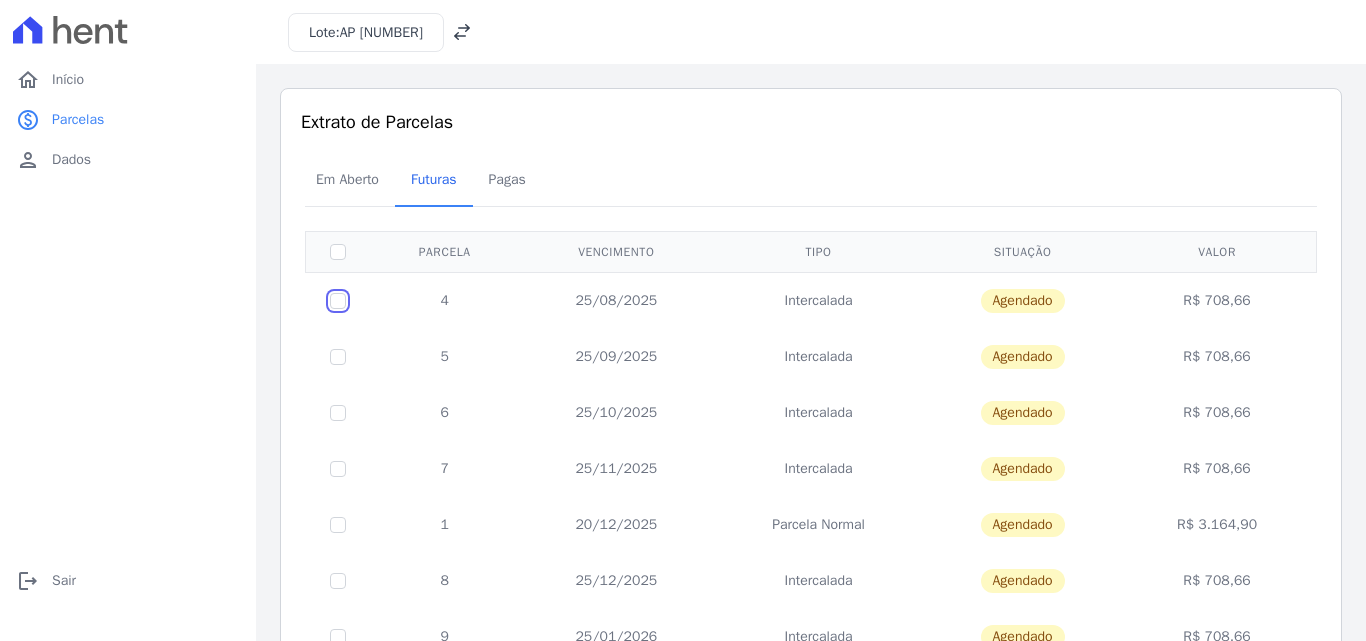 click at bounding box center [338, 301] 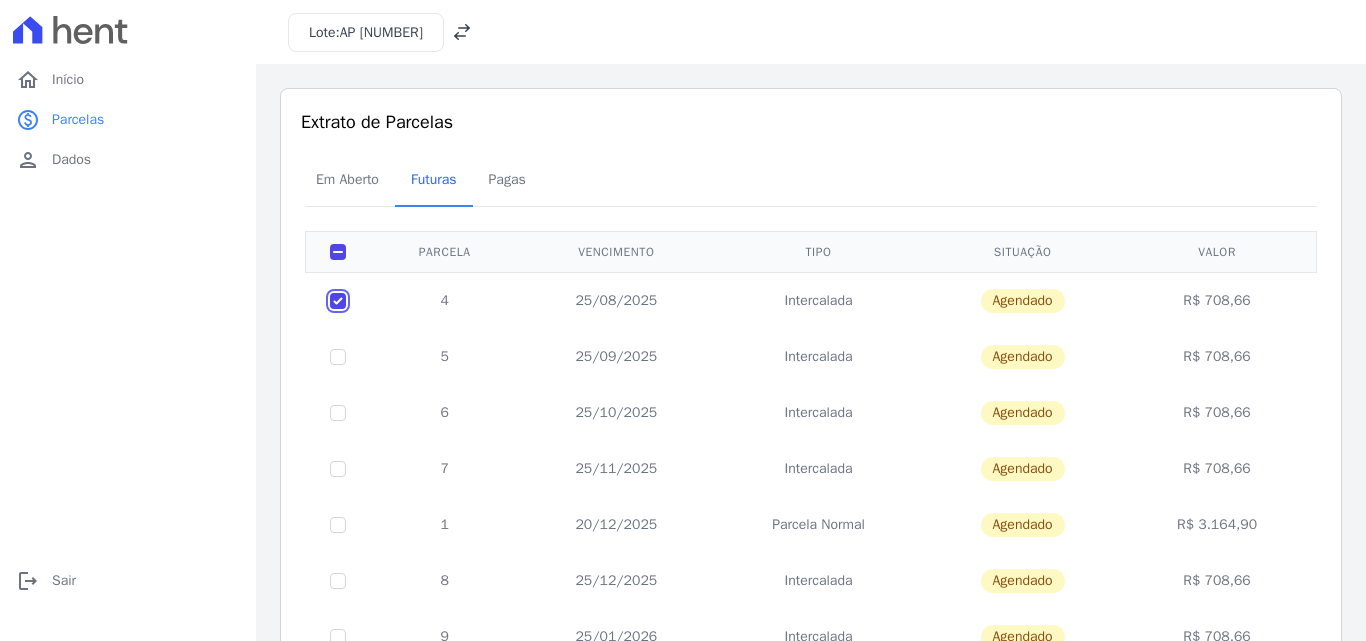 checkbox on "true" 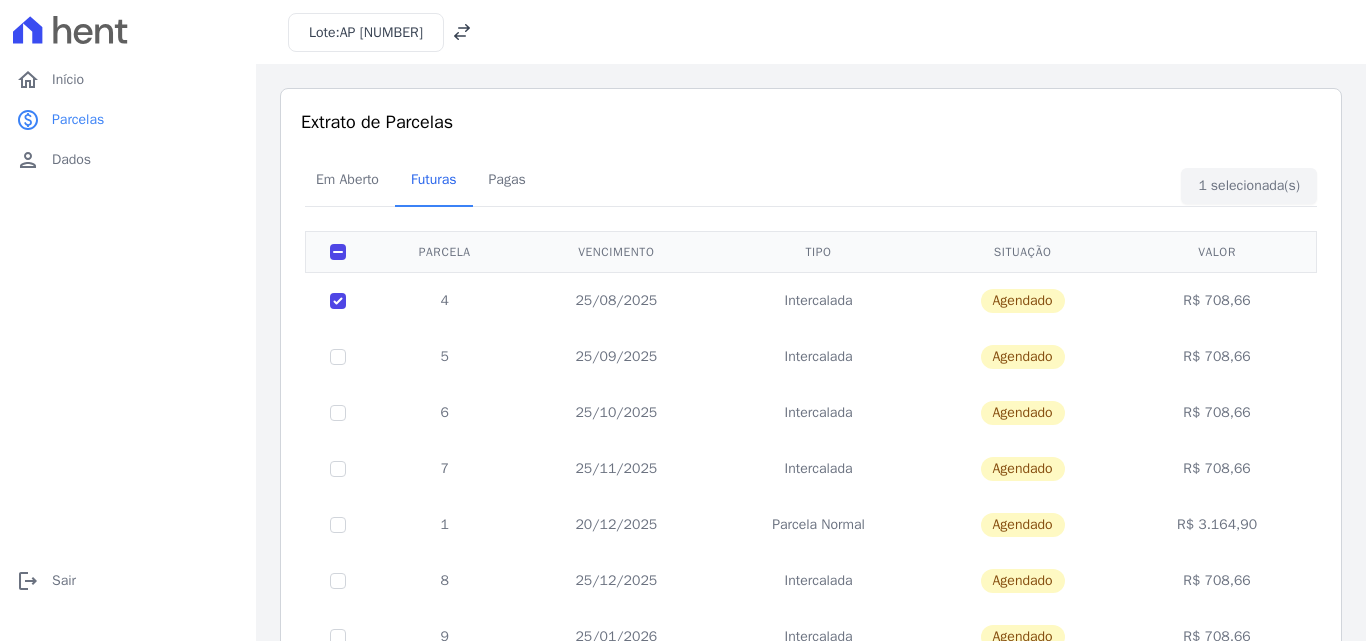 click on "4" at bounding box center (444, 300) 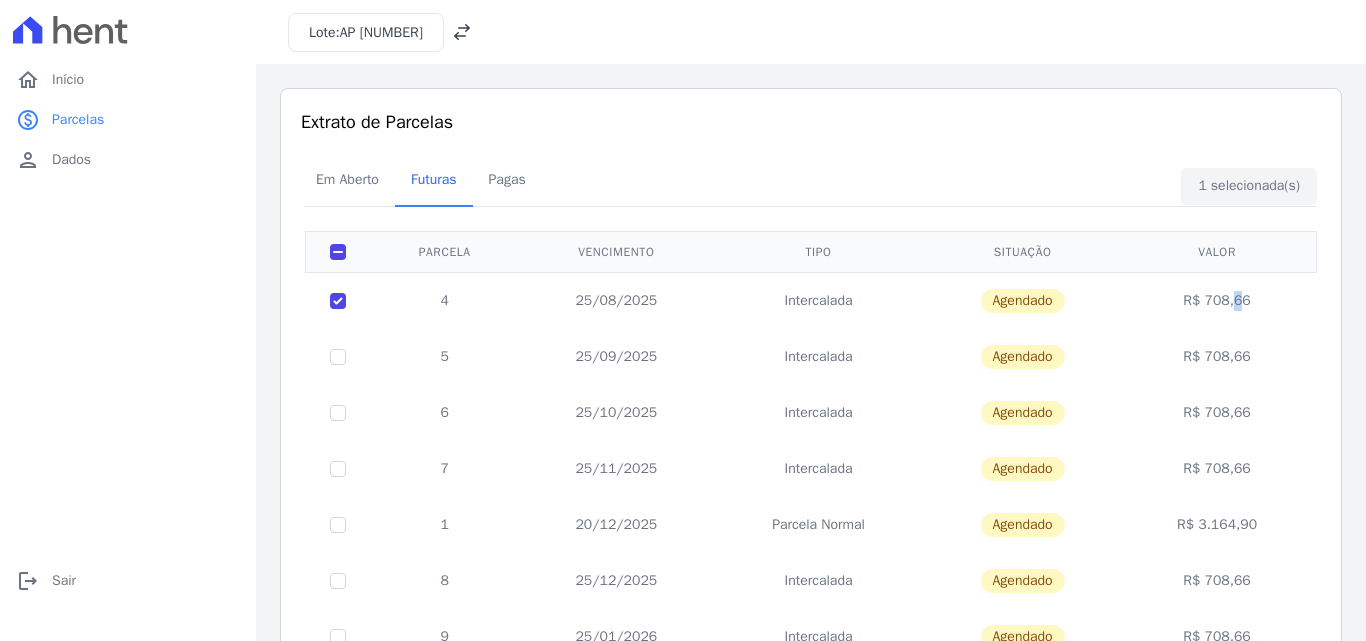 click on "R$ 708,66" at bounding box center [1216, 300] 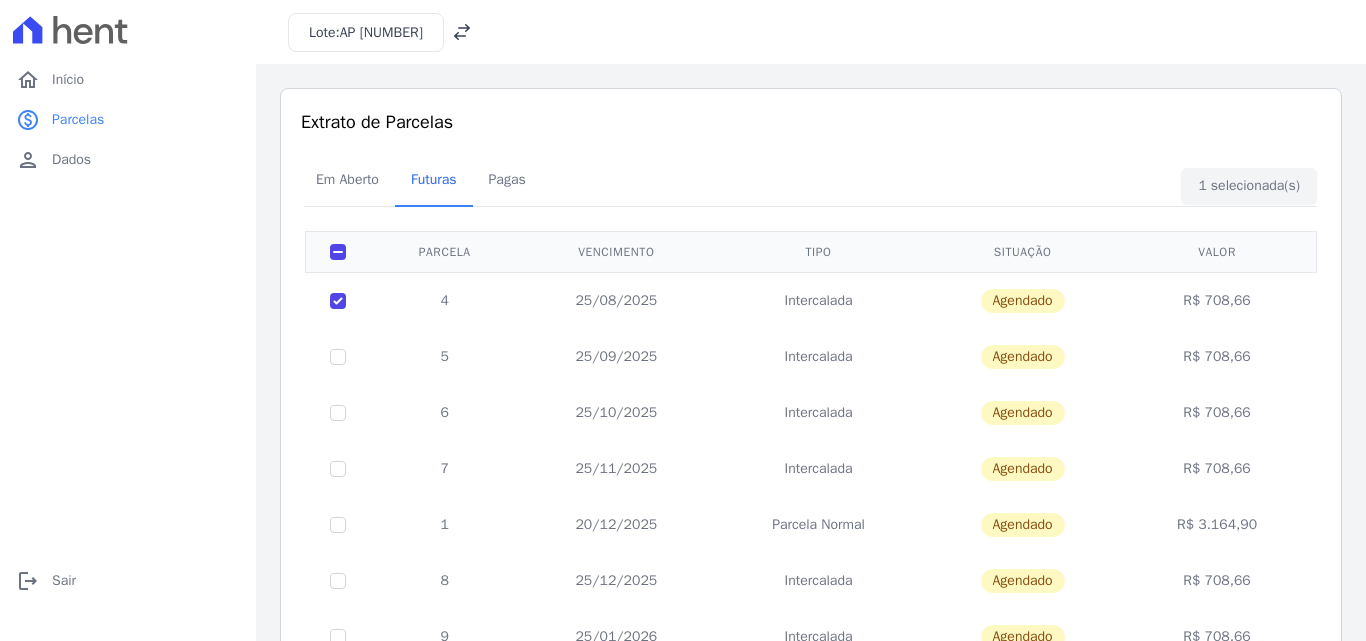 click on "Valor" at bounding box center (1216, 251) 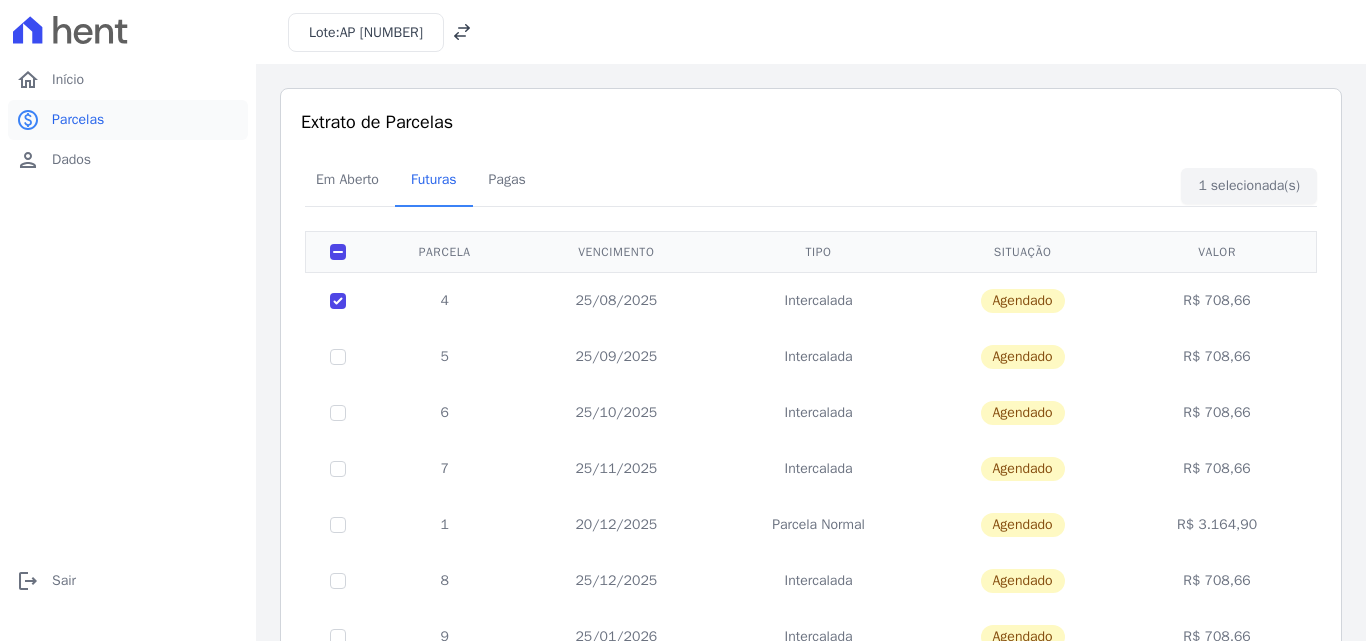 click on "Parcelas" at bounding box center (78, 120) 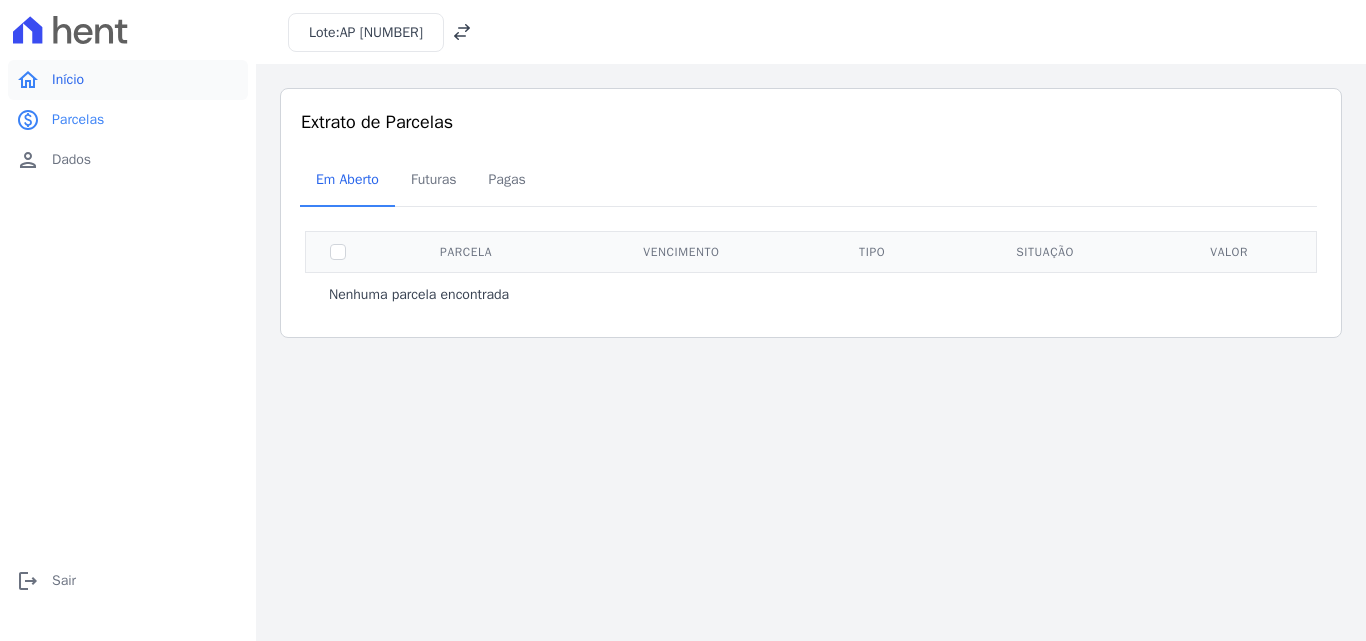 click on "Início" at bounding box center (68, 80) 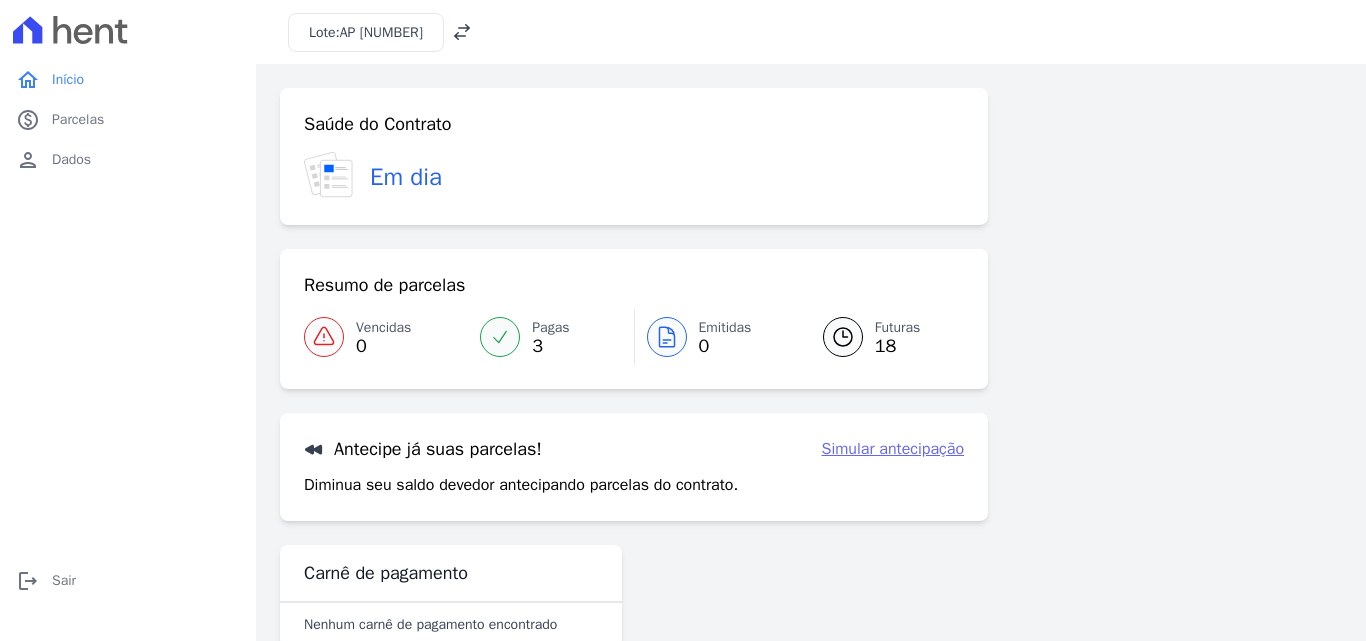 scroll, scrollTop: 46, scrollLeft: 0, axis: vertical 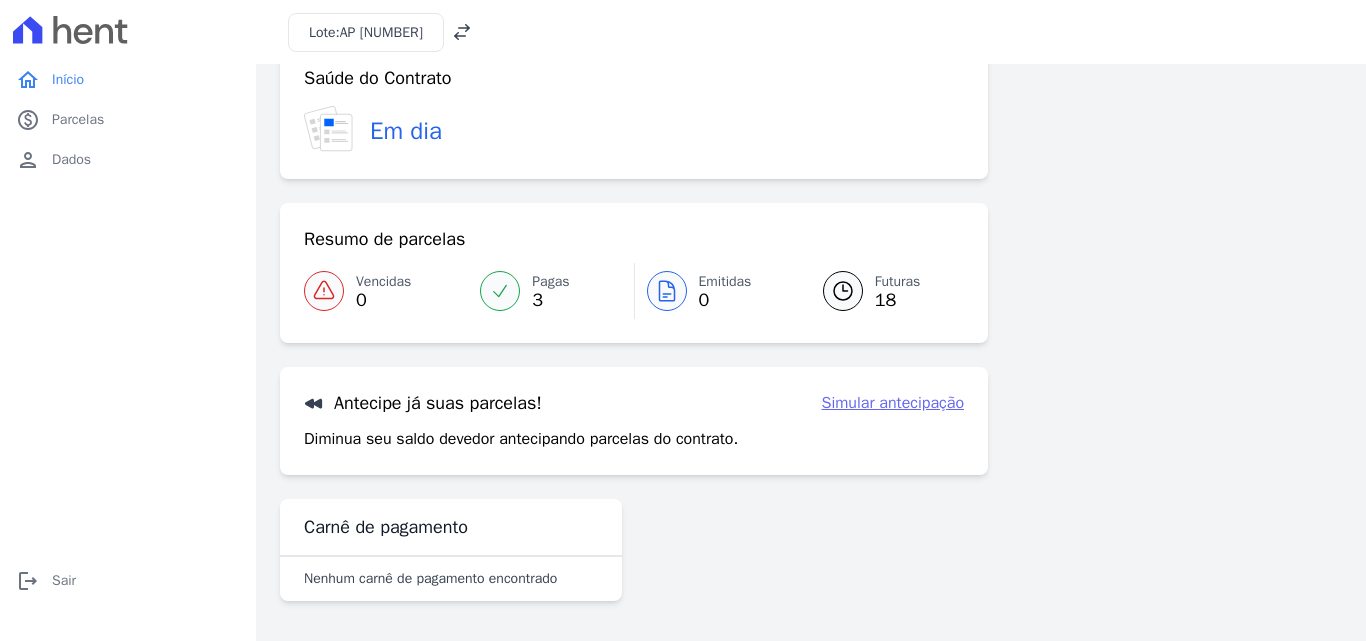 click on "Saúde do Contrato
Em dia
Resumo de parcelas
Vencidas
0
Pagas
3
Emitidas
0
Futuras
18
Antecipe já suas parcelas!
Simular antecipação
Diminua seu saldo devedor antecipando parcelas do contrato.
Simular antecipação
Carnê de pagamento
Nenhum carnê de pagamento encontrado" at bounding box center (634, 325) 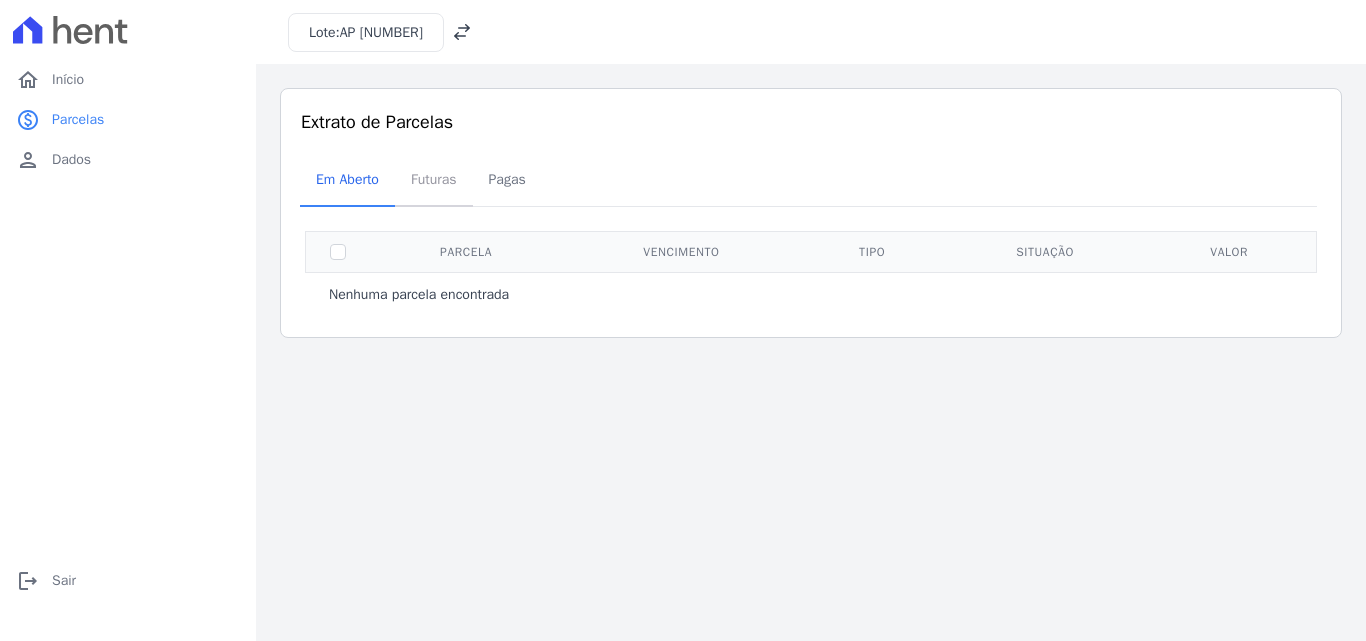 click on "Futuras" at bounding box center [434, 179] 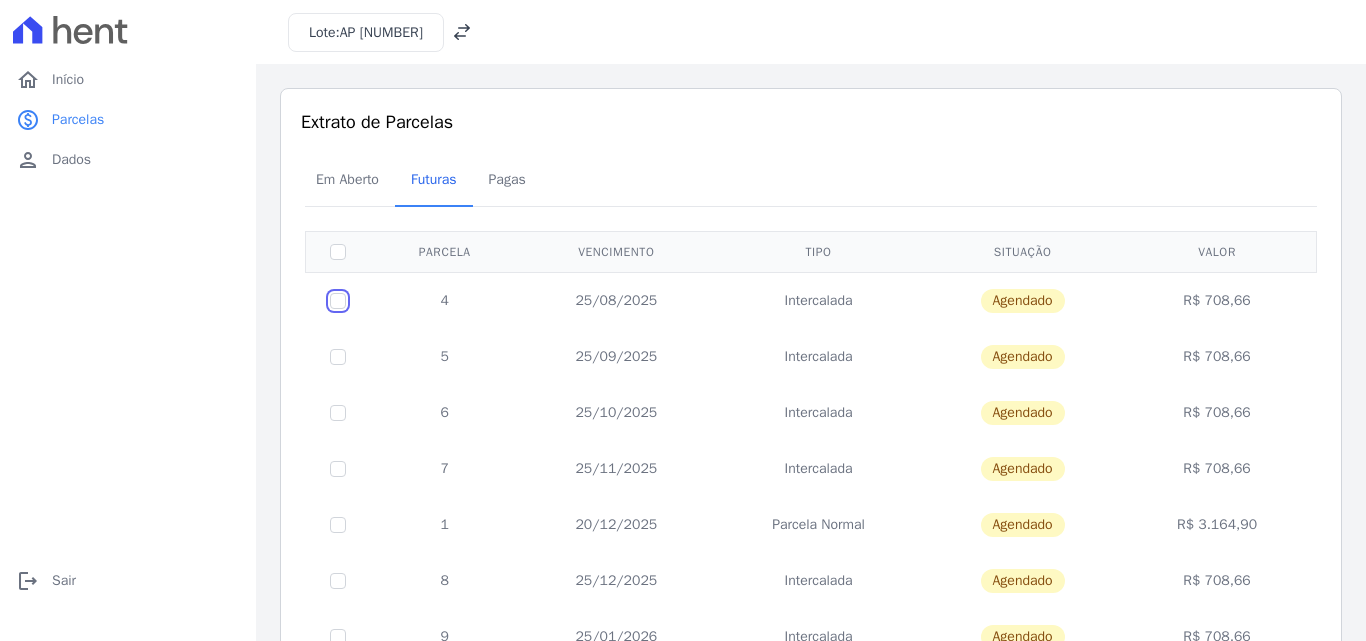 click at bounding box center [338, 301] 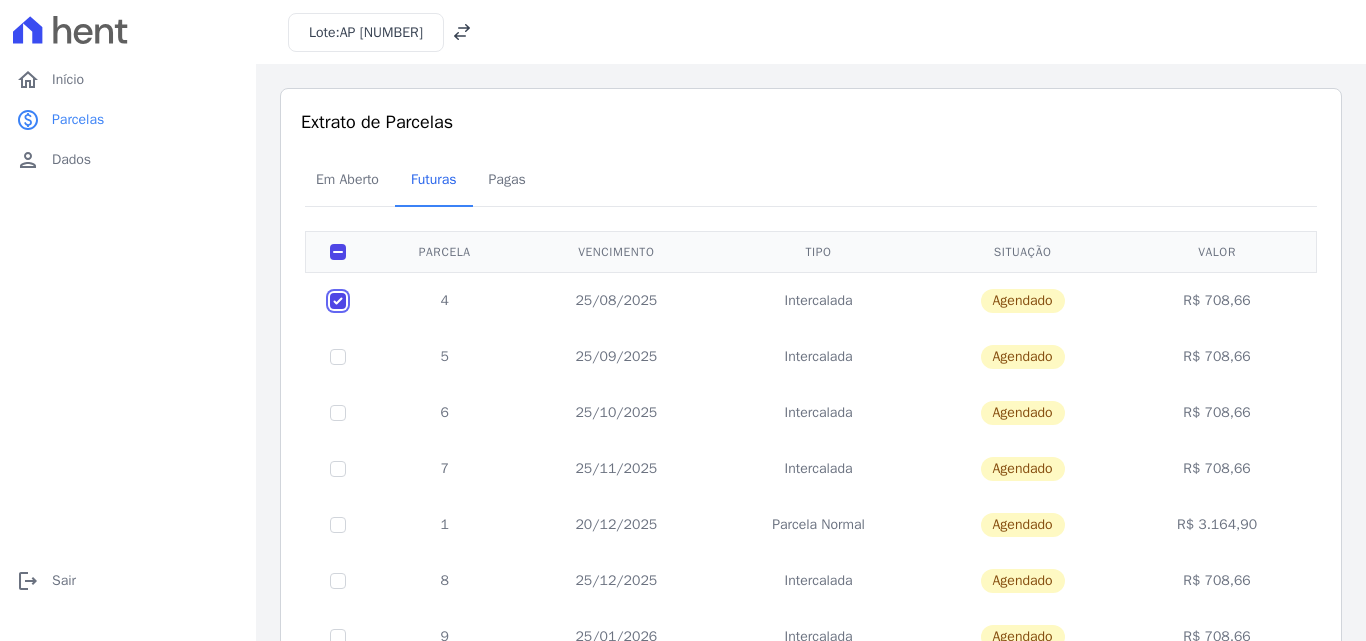 checkbox on "true" 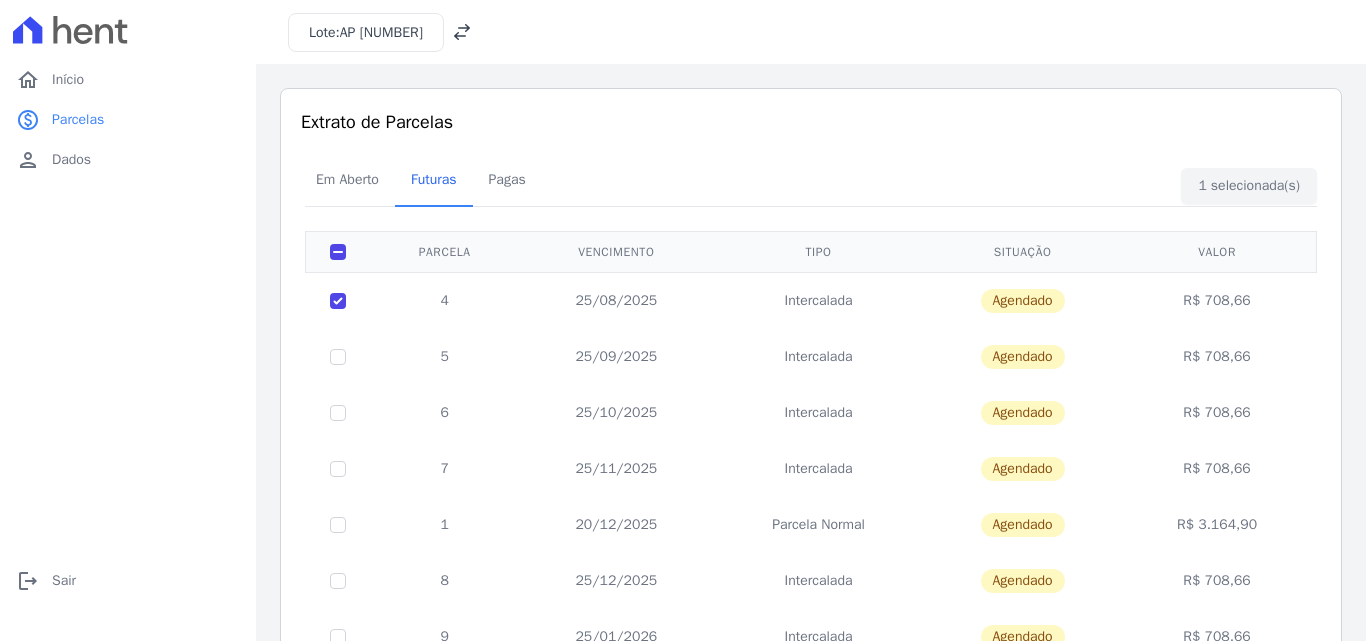 click on "Agendado" at bounding box center (1023, 301) 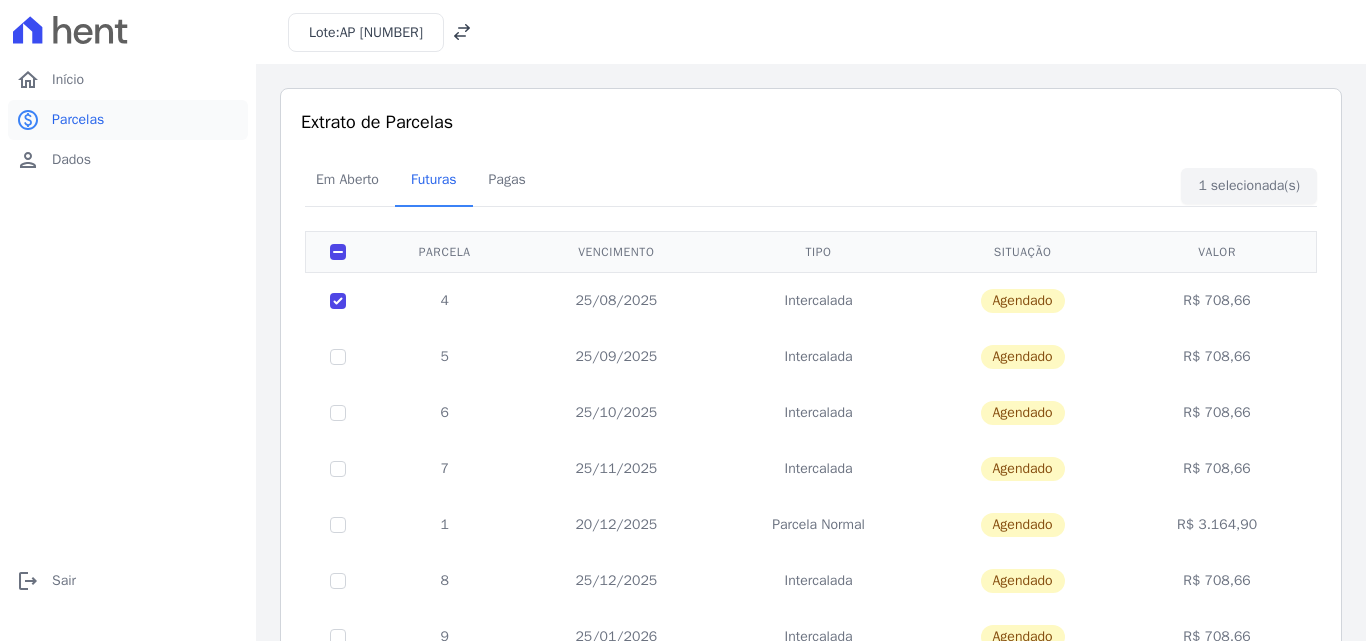 click on "Parcelas" at bounding box center (78, 120) 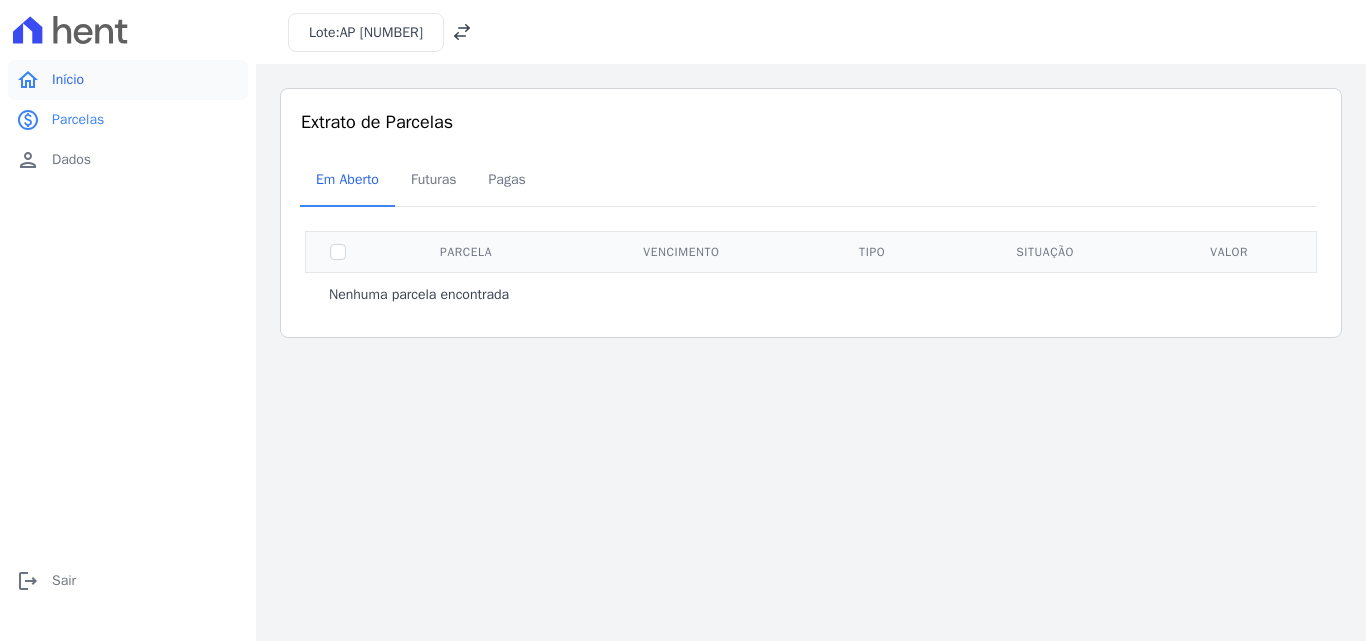 click on "Início" at bounding box center (68, 80) 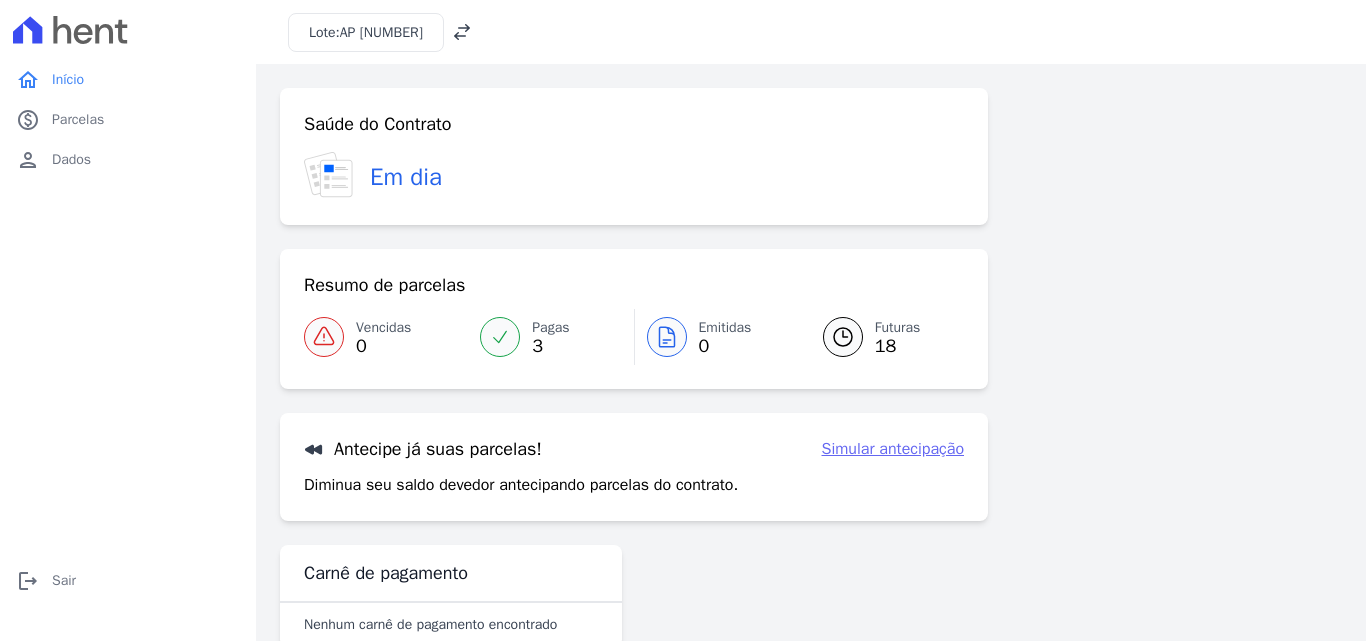 click on "Simular antecipação" at bounding box center [893, 449] 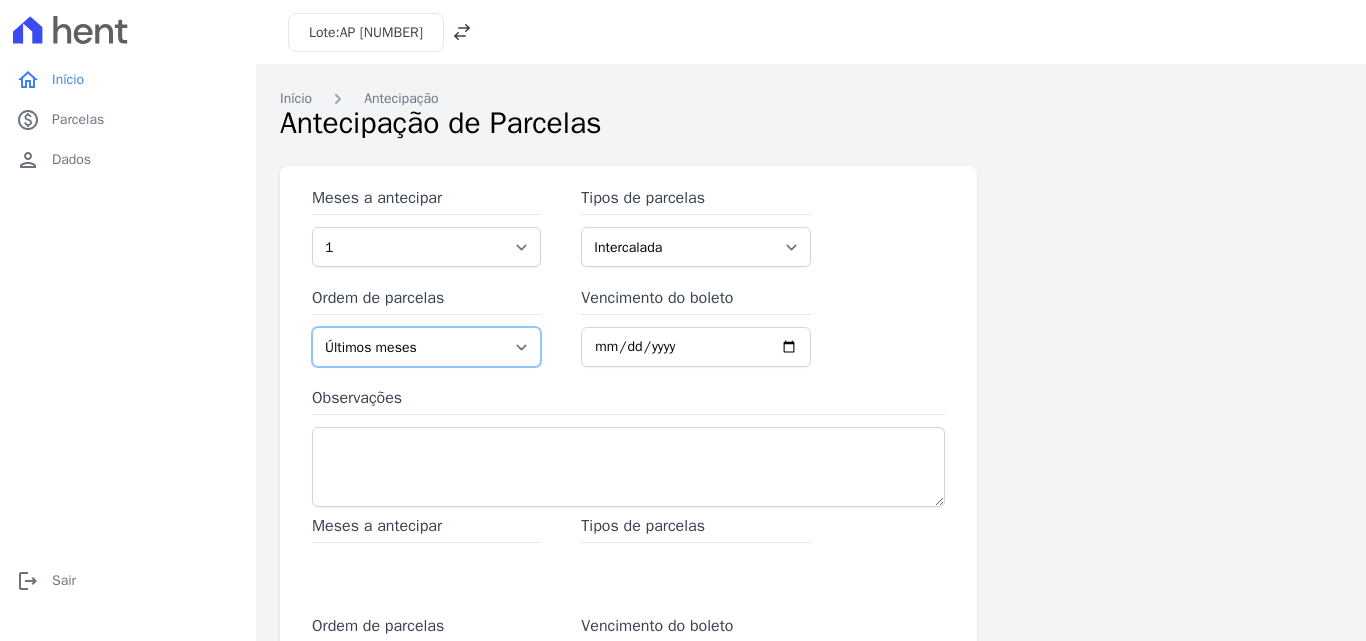 click on "Últimos meses
Primeiros meses" at bounding box center (426, 347) 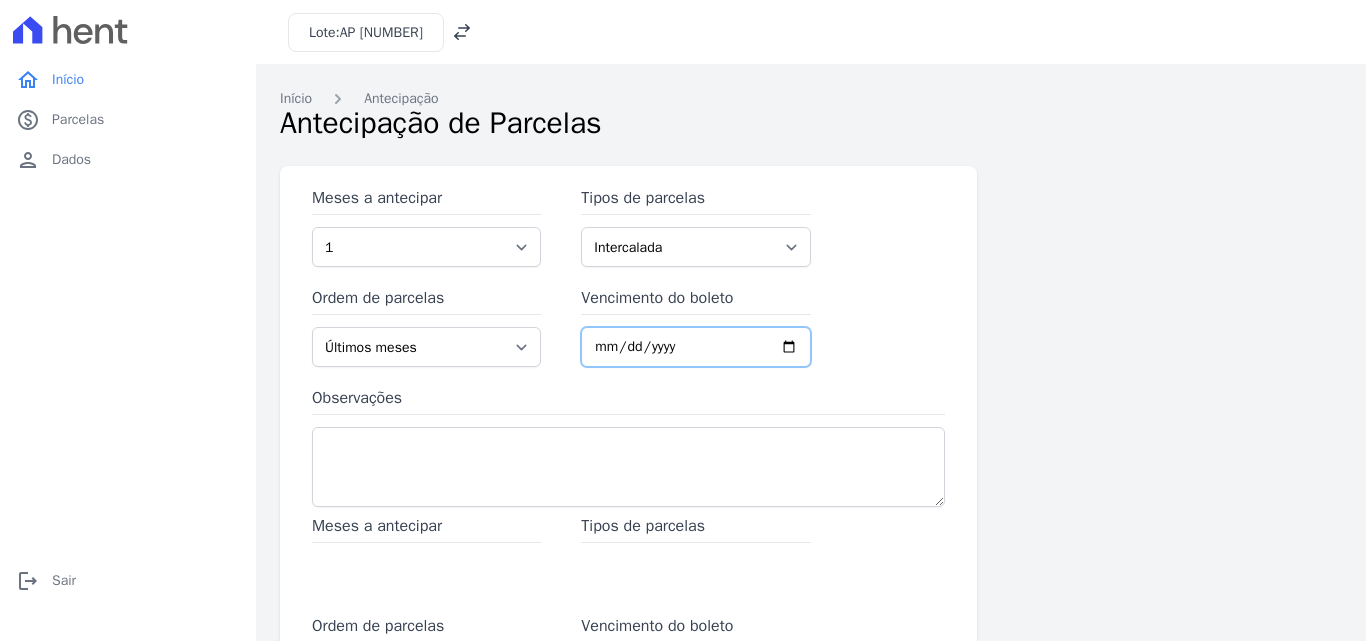 click on "Vencimento do boleto" at bounding box center [695, 347] 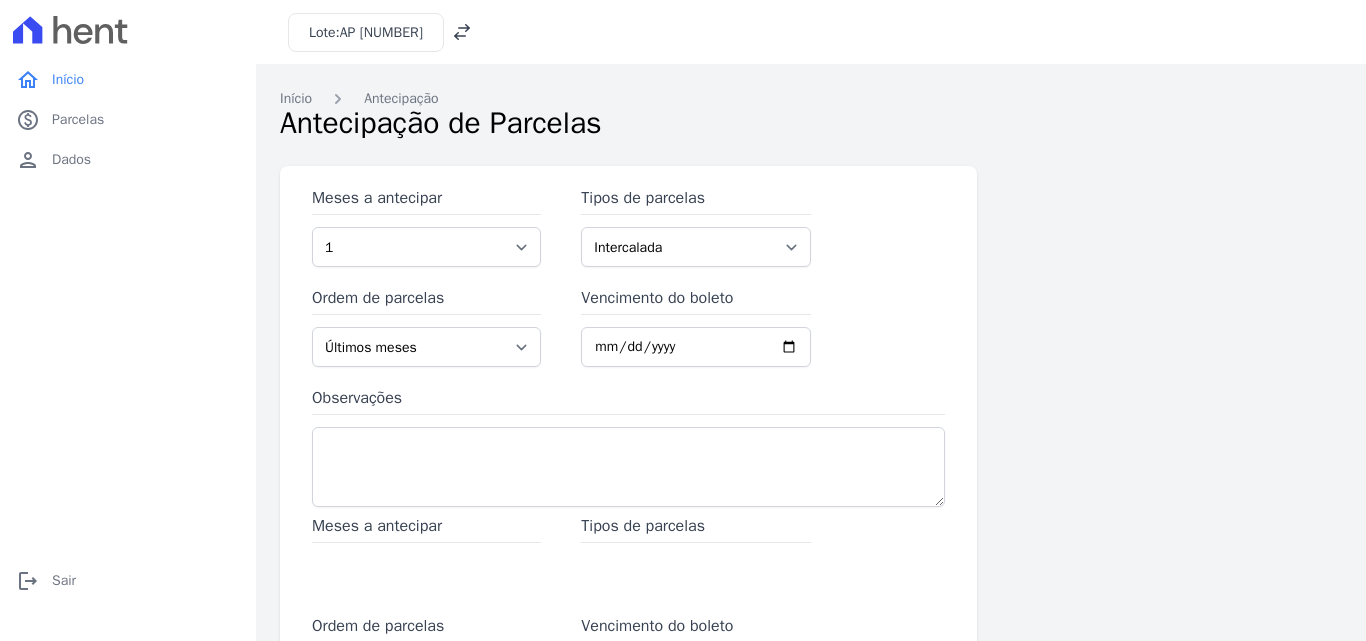 click on "Observações" at bounding box center [628, 400] 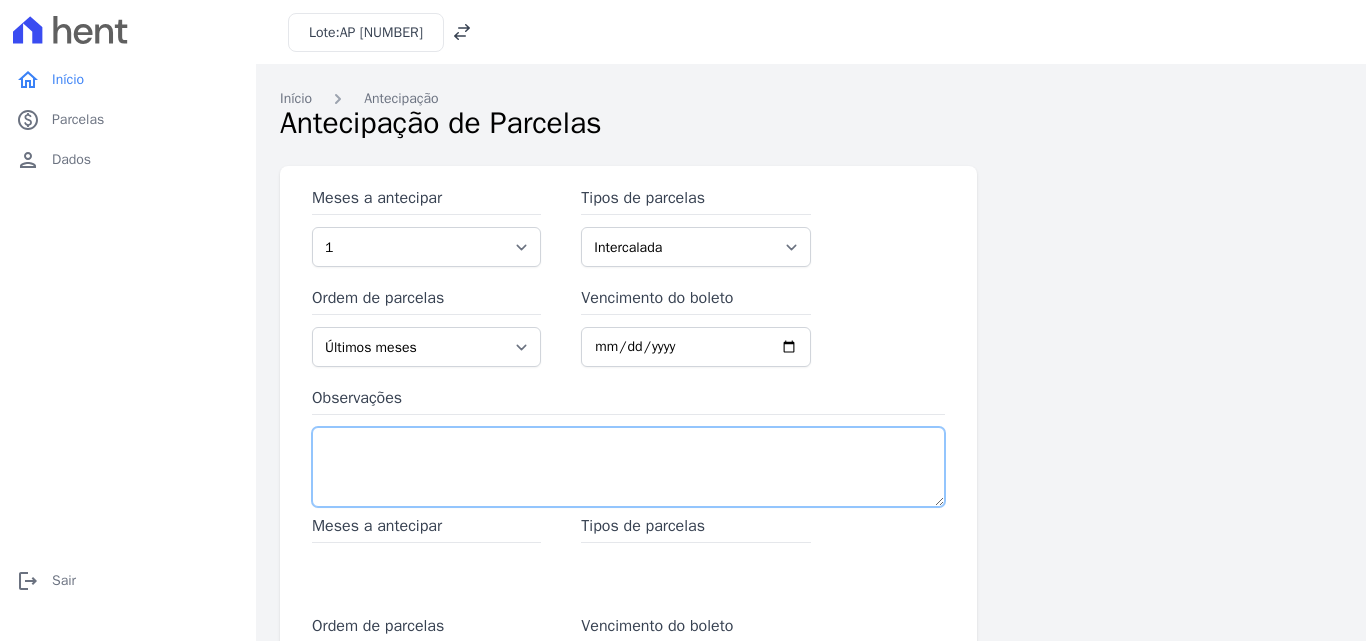 click on "Observações" at bounding box center (628, 467) 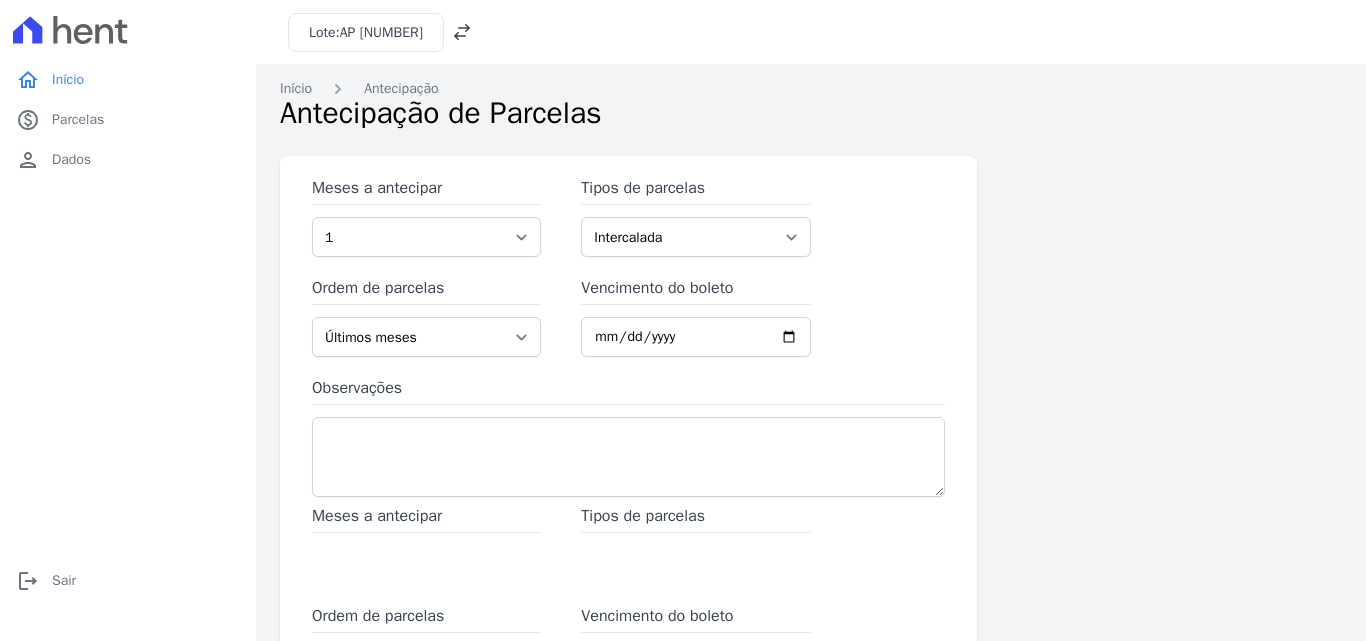 scroll, scrollTop: 310, scrollLeft: 0, axis: vertical 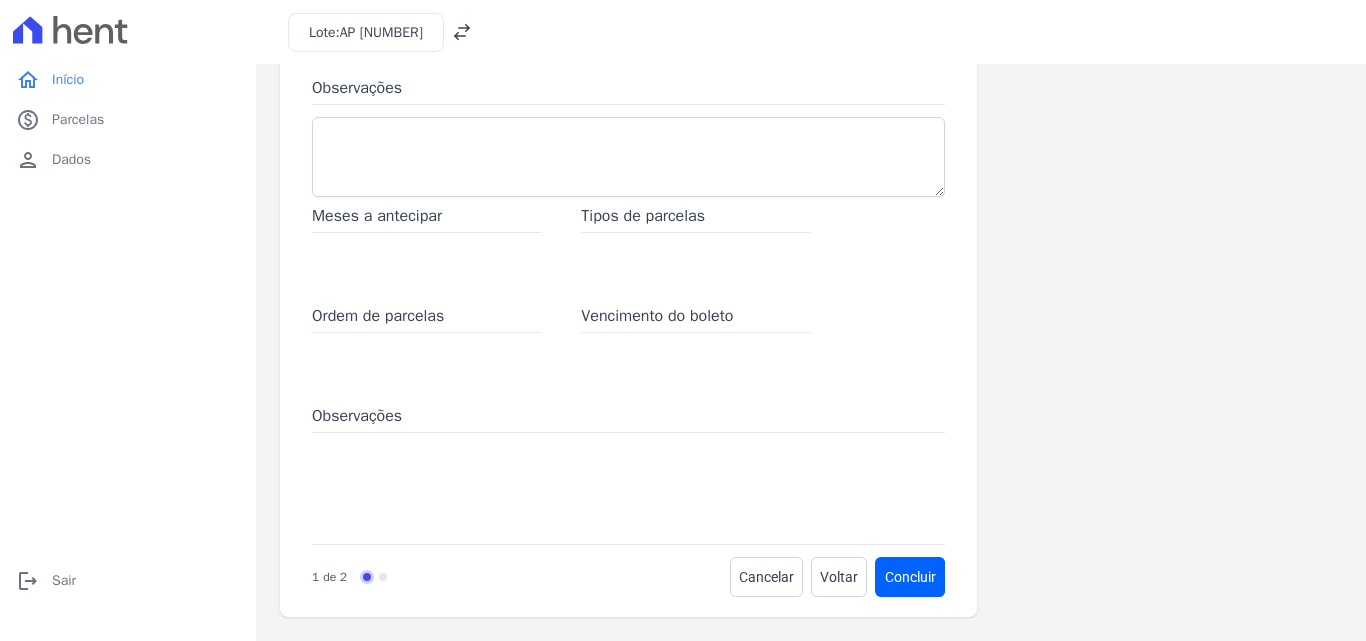 click on "Vencimento do boleto" at bounding box center [695, 318] 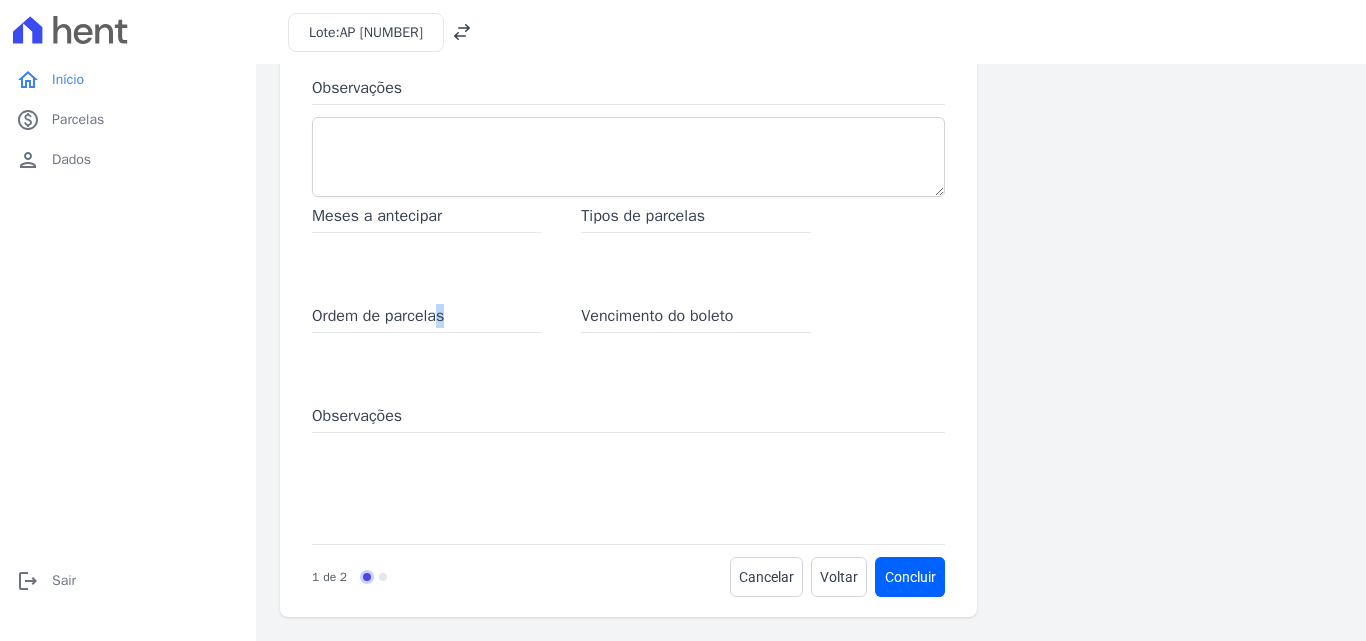 click on "Ordem de parcelas" at bounding box center [426, 318] 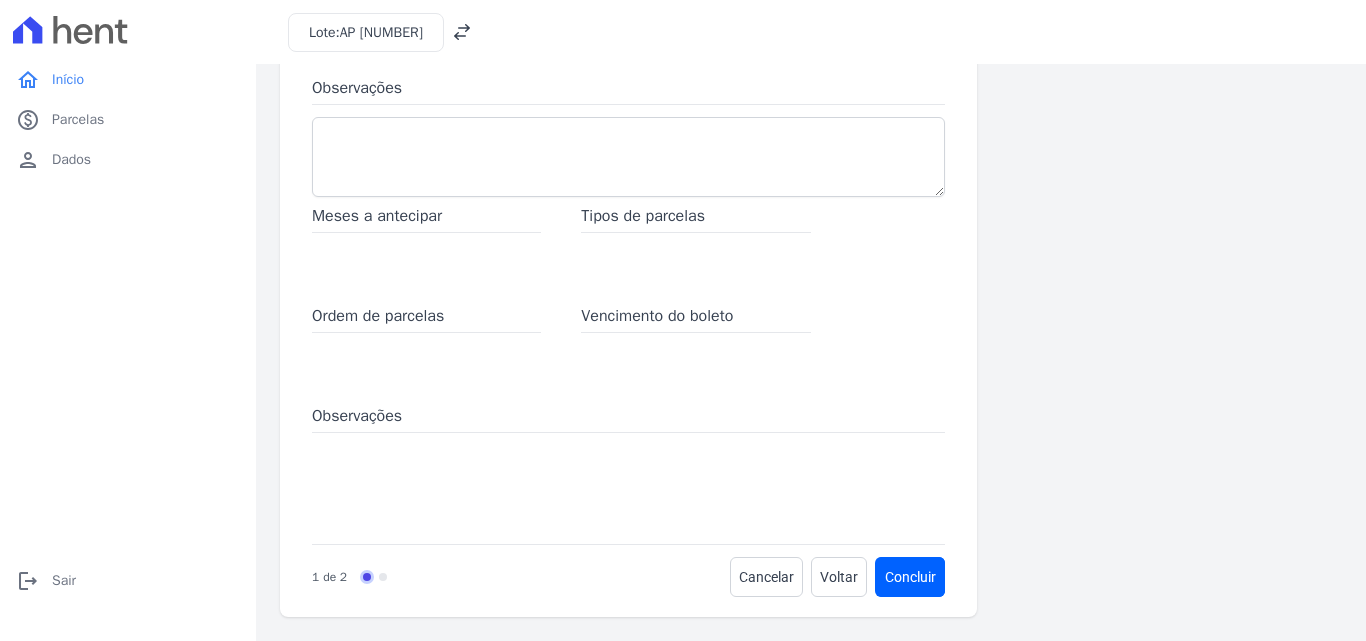 click on "Ordem de parcelas" at bounding box center [426, 344] 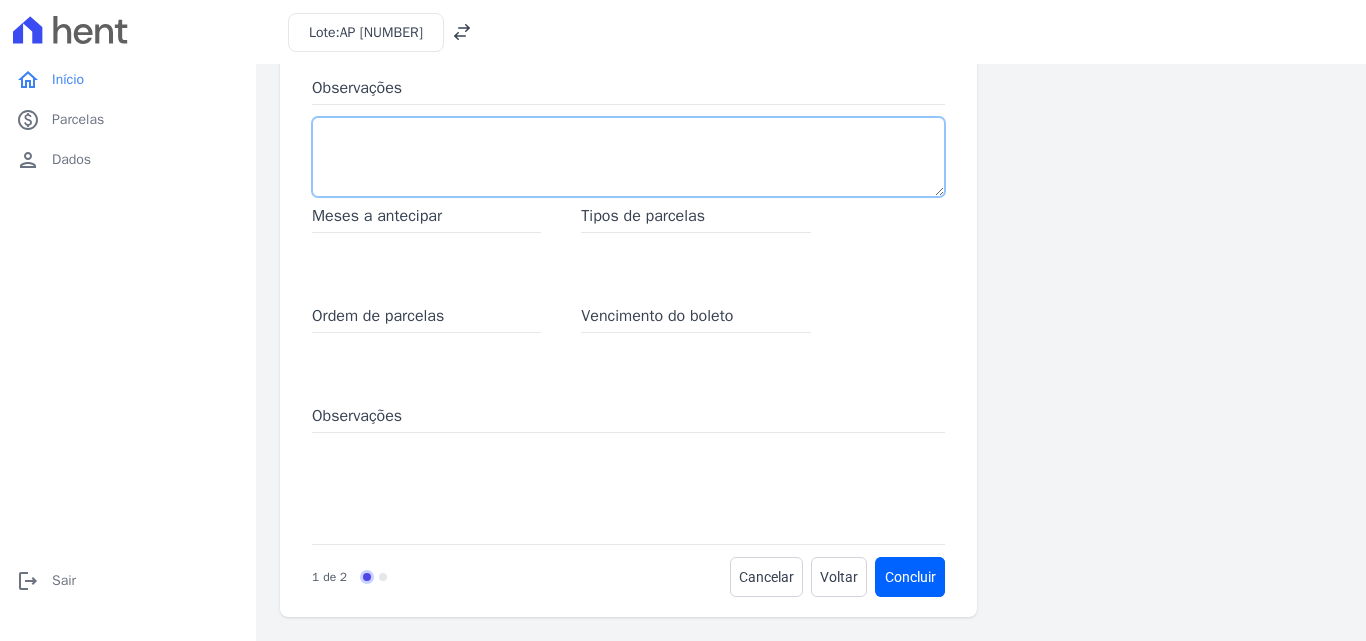 click on "Observações" at bounding box center (628, 157) 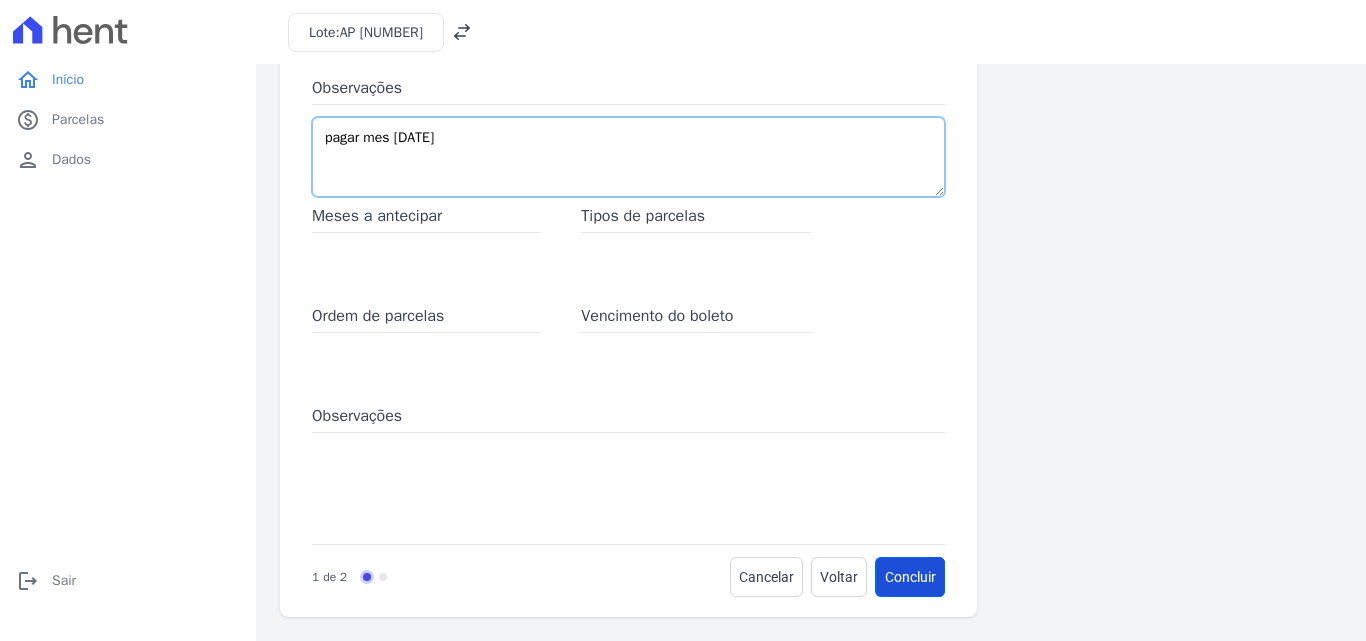 type on "pagar mes [DATE]" 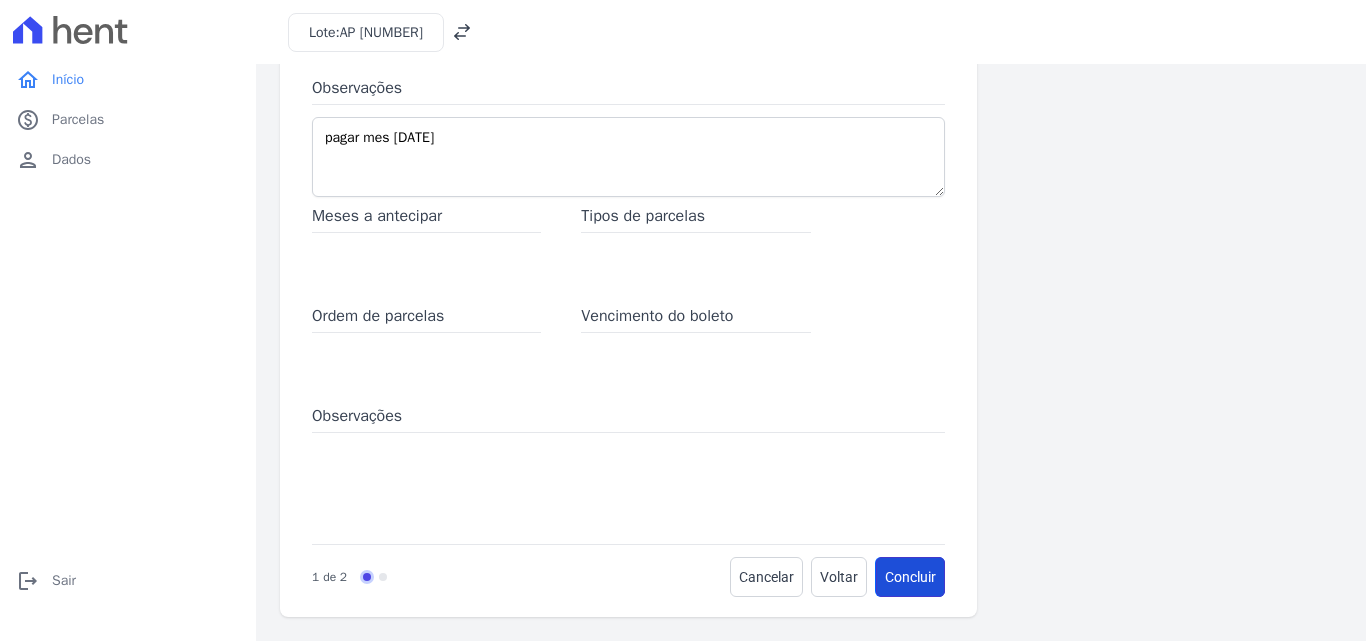 click on "Concluir" at bounding box center (910, 577) 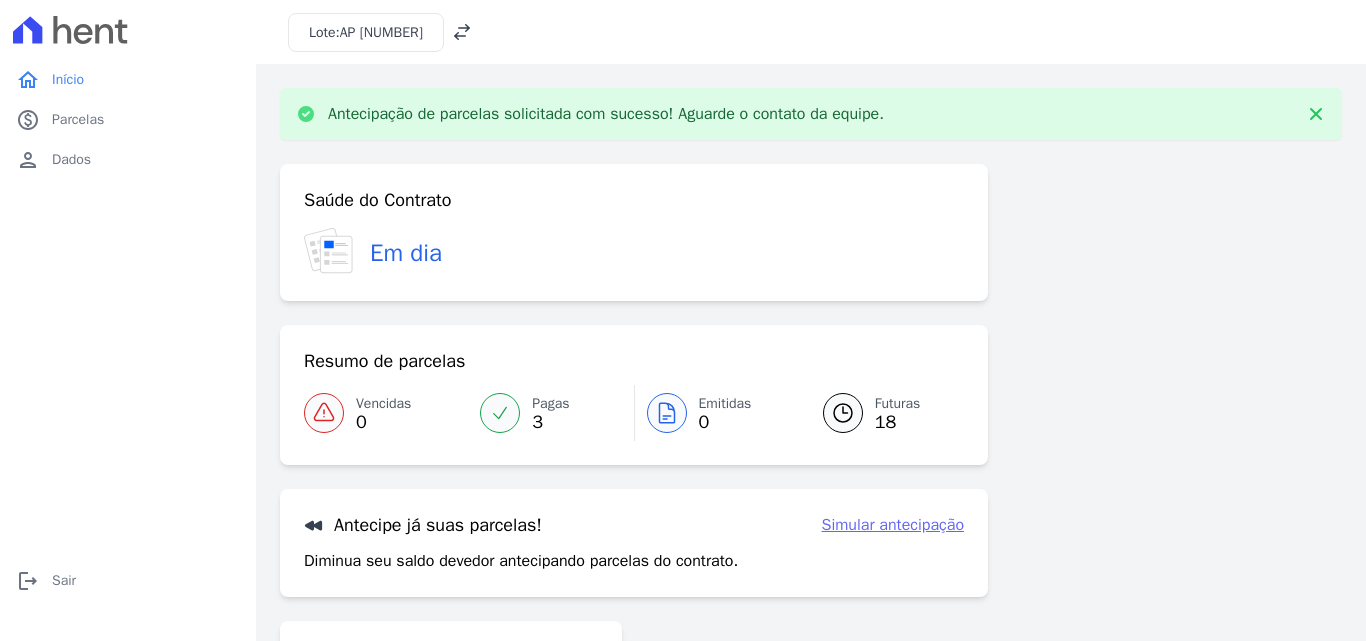 click at bounding box center (667, 413) 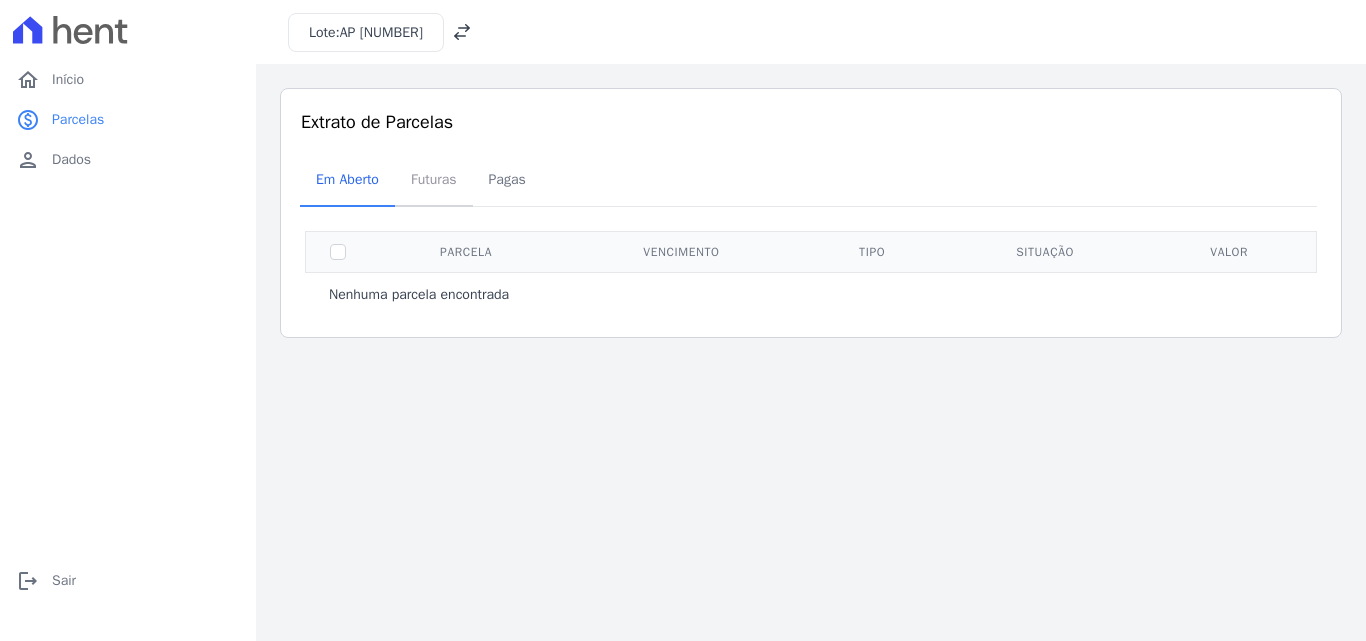 click on "Futuras" at bounding box center [434, 179] 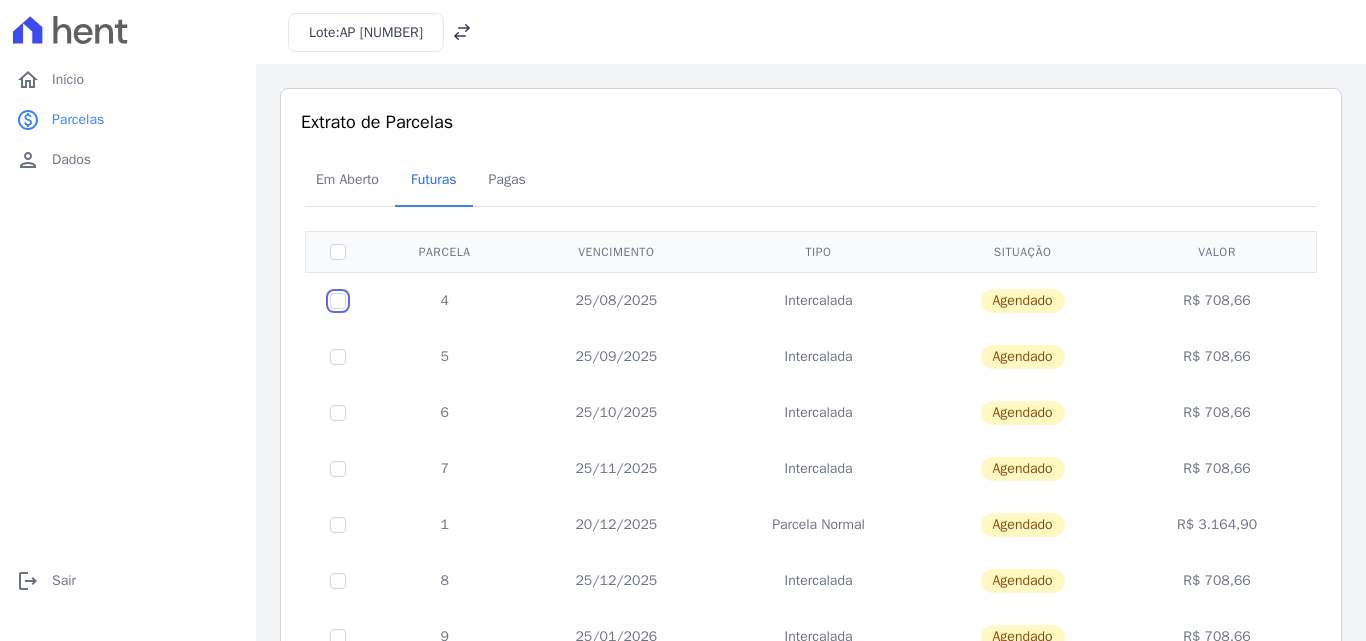 click at bounding box center (338, 301) 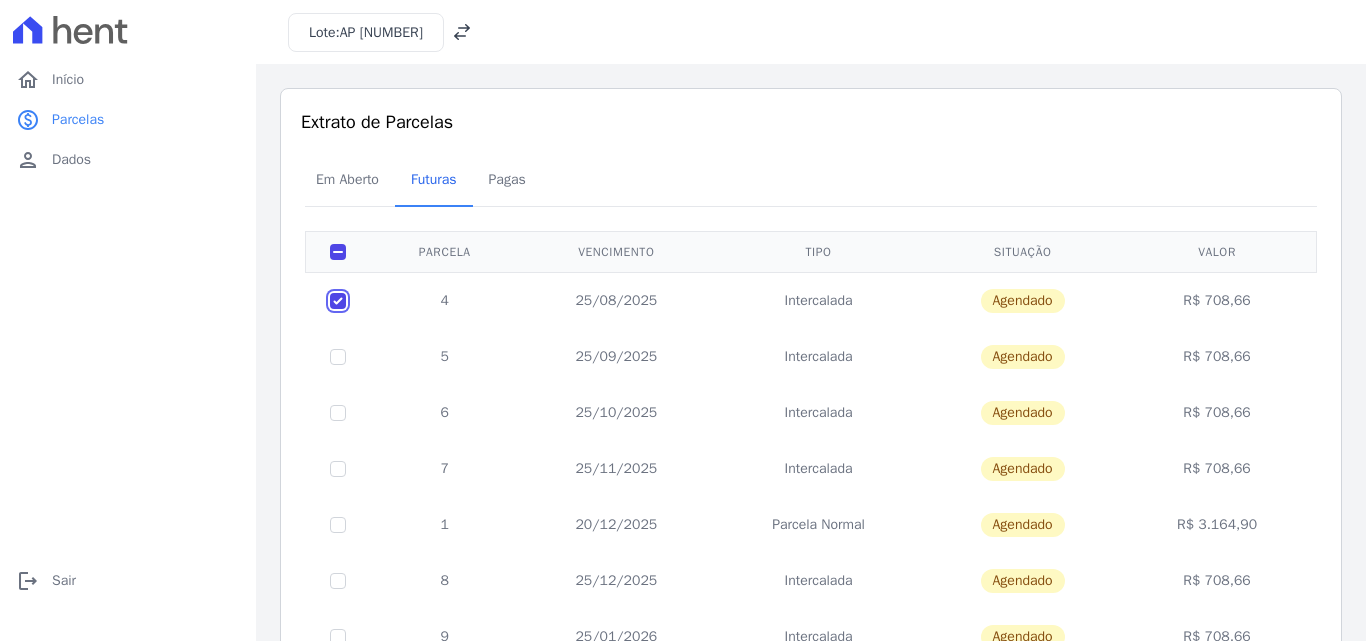 checkbox on "true" 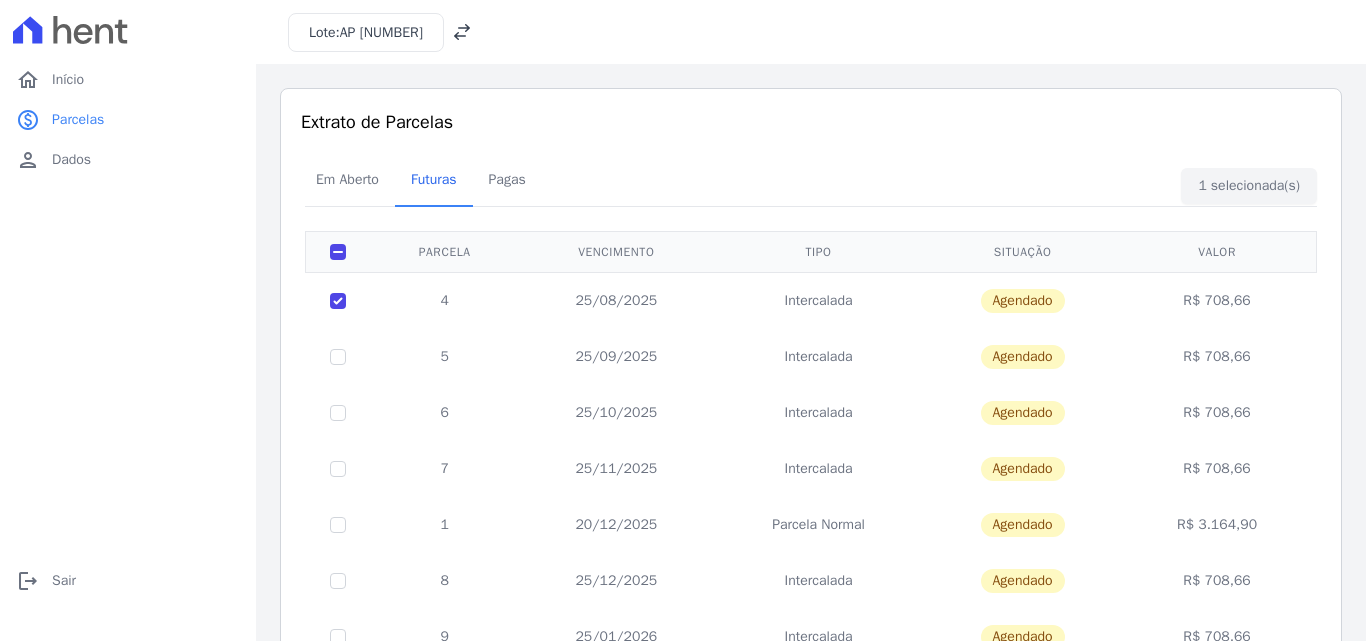 click on "Em Aberto
Futuras
Pagas" at bounding box center [811, 180] 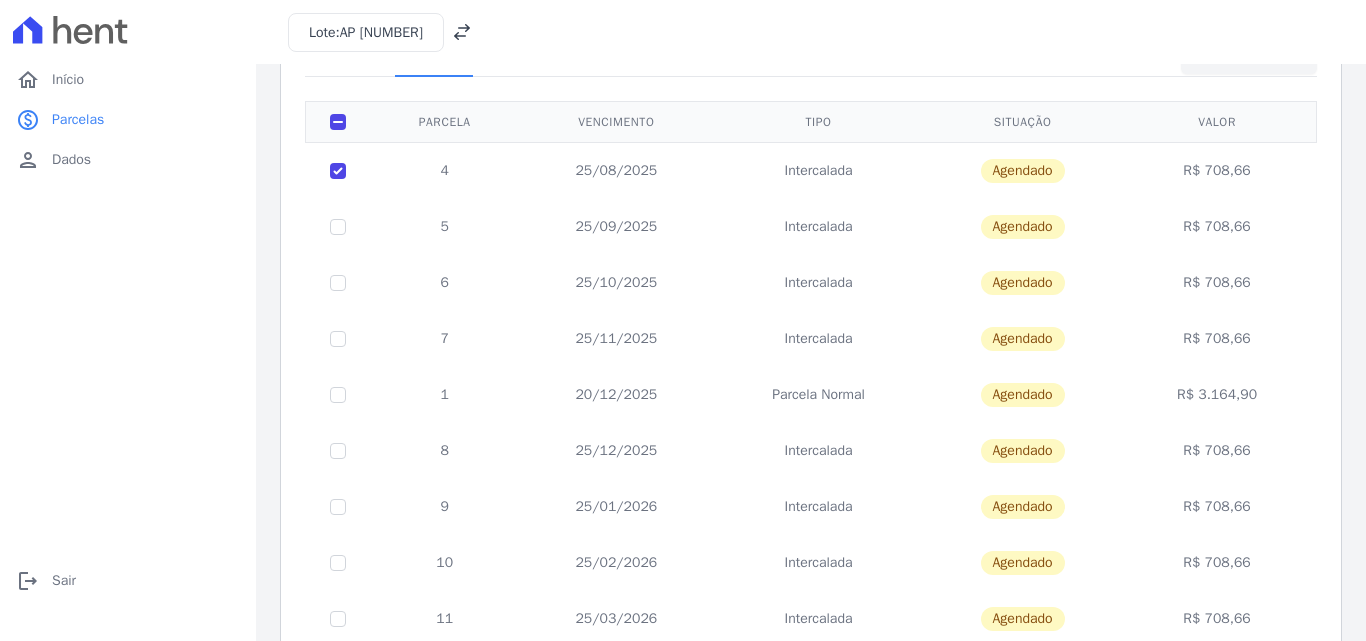 scroll, scrollTop: 0, scrollLeft: 0, axis: both 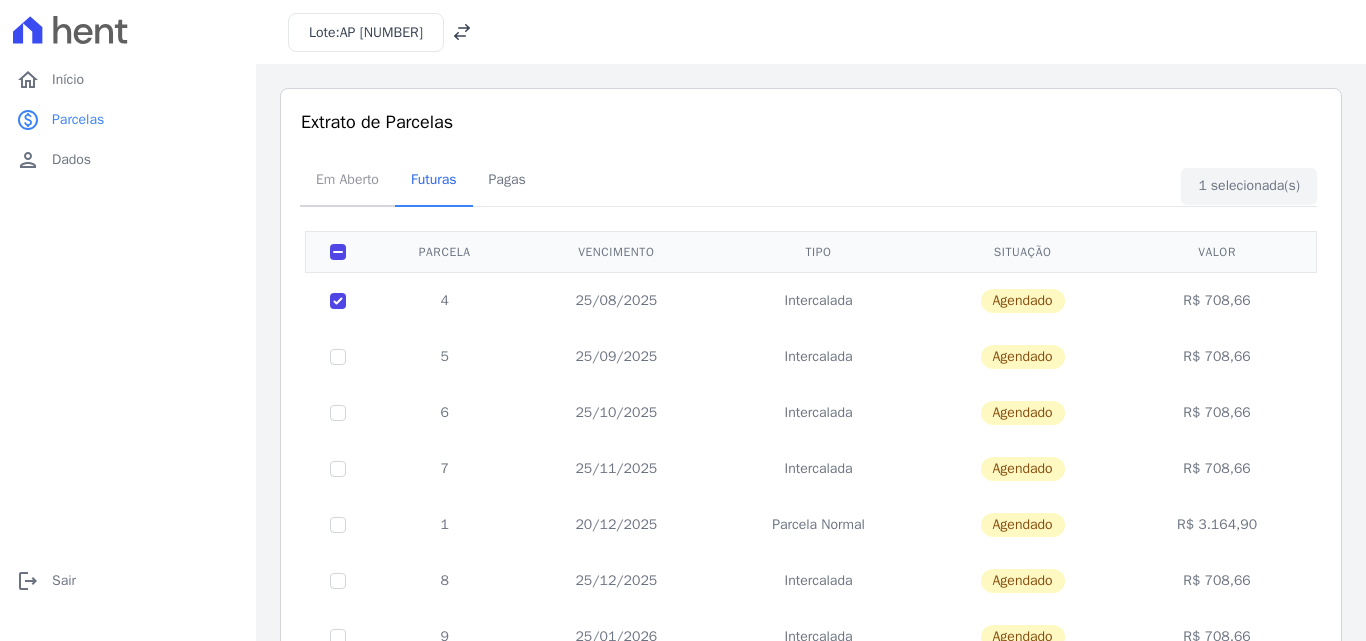 click on "Em Aberto" at bounding box center (347, 179) 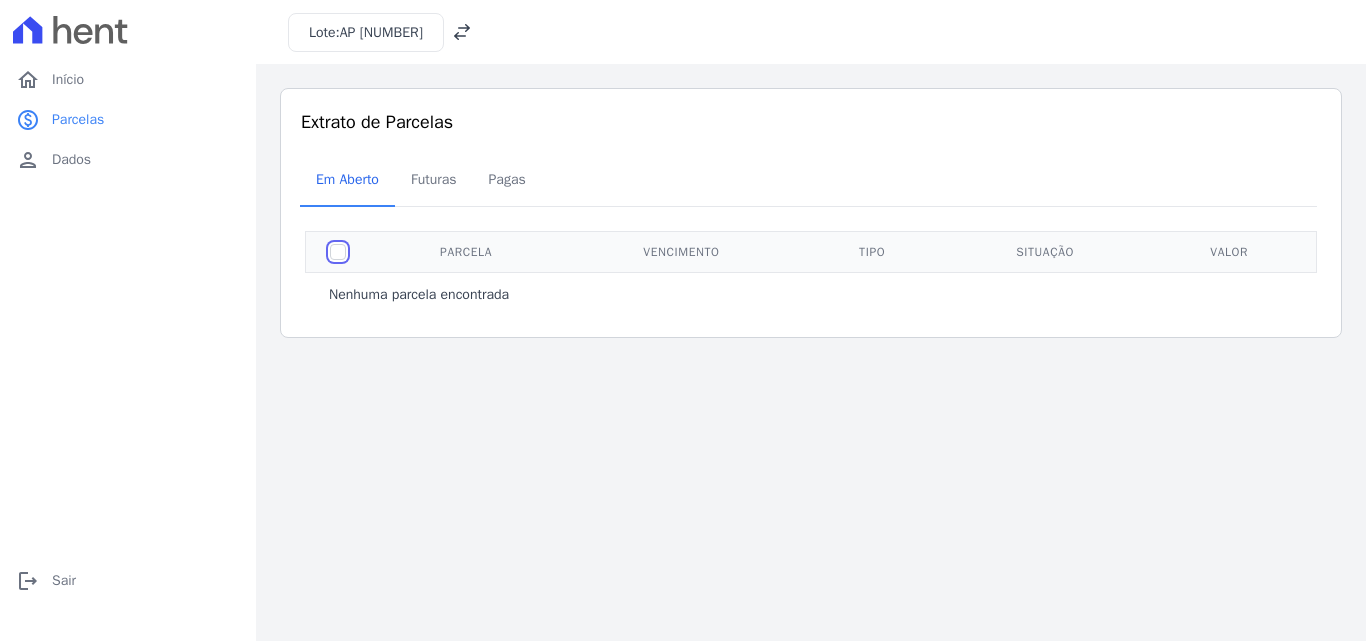 click at bounding box center [338, 252] 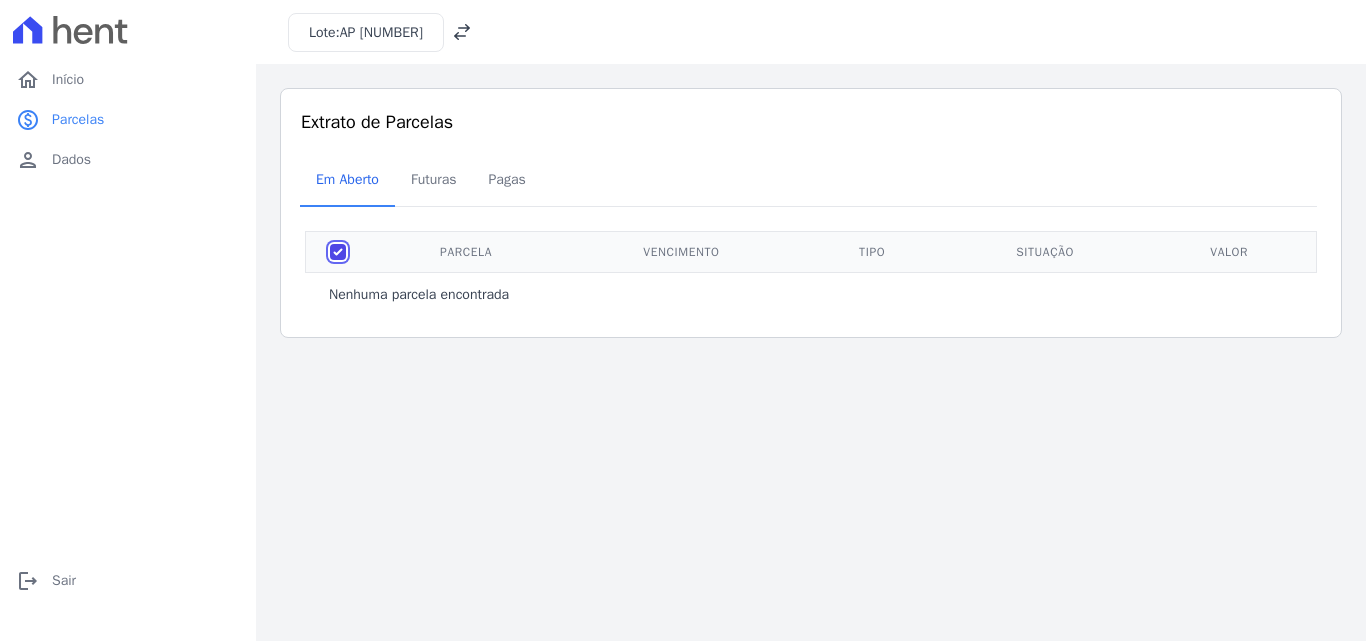 click at bounding box center (338, 252) 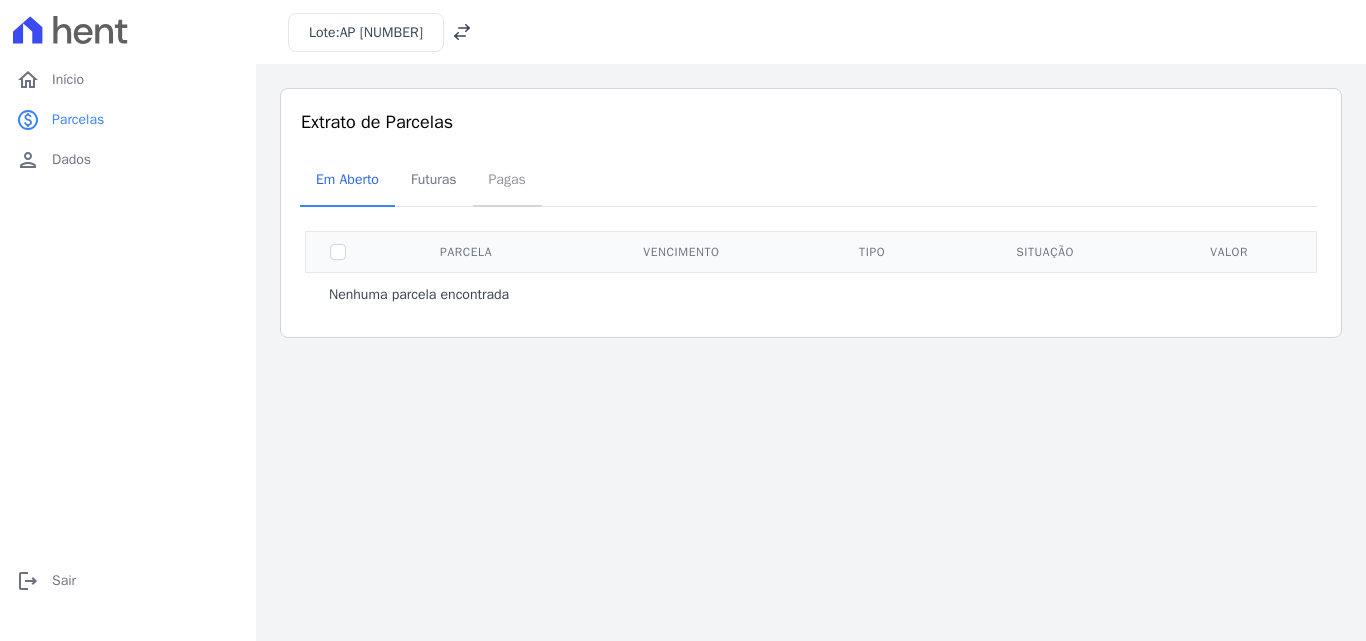 click on "Pagas" at bounding box center (507, 179) 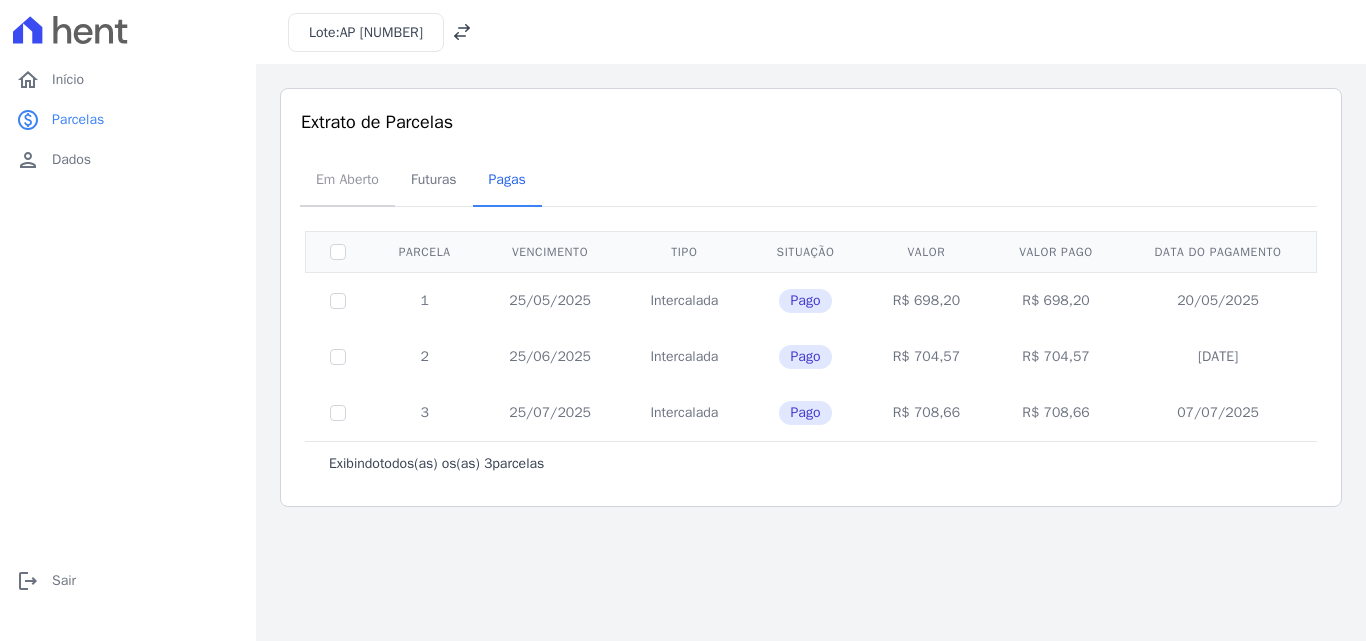 click on "Em Aberto" at bounding box center [347, 179] 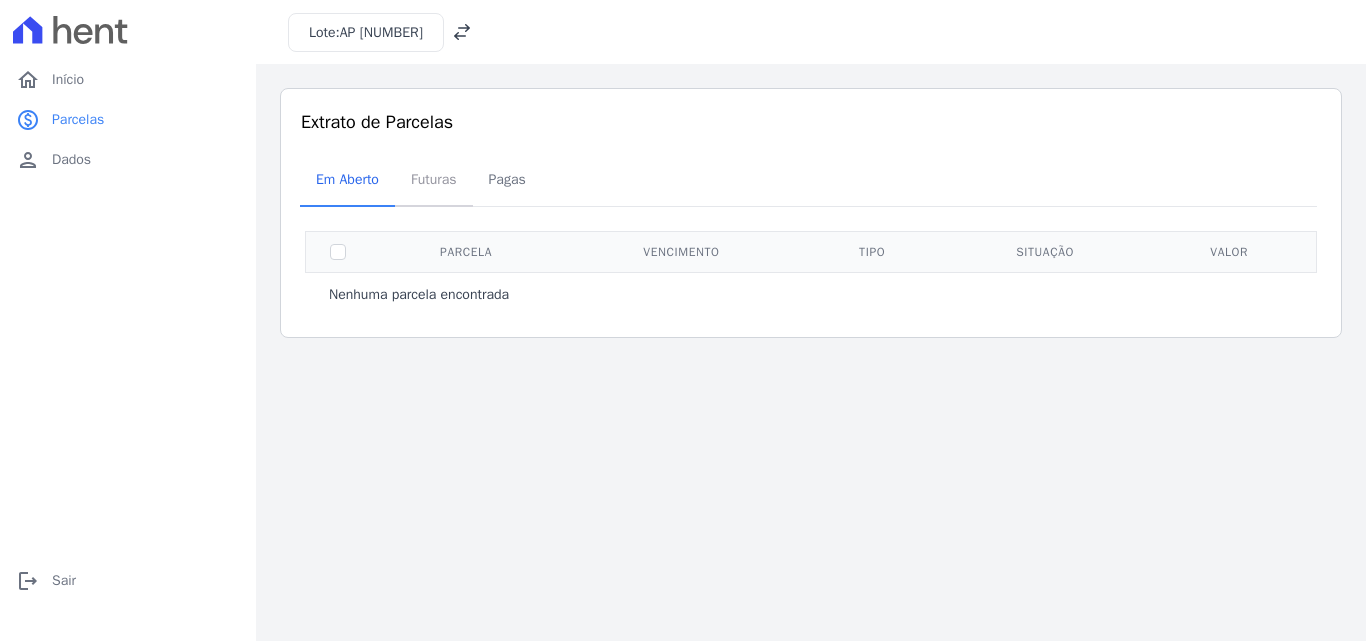 click on "Futuras" at bounding box center [434, 179] 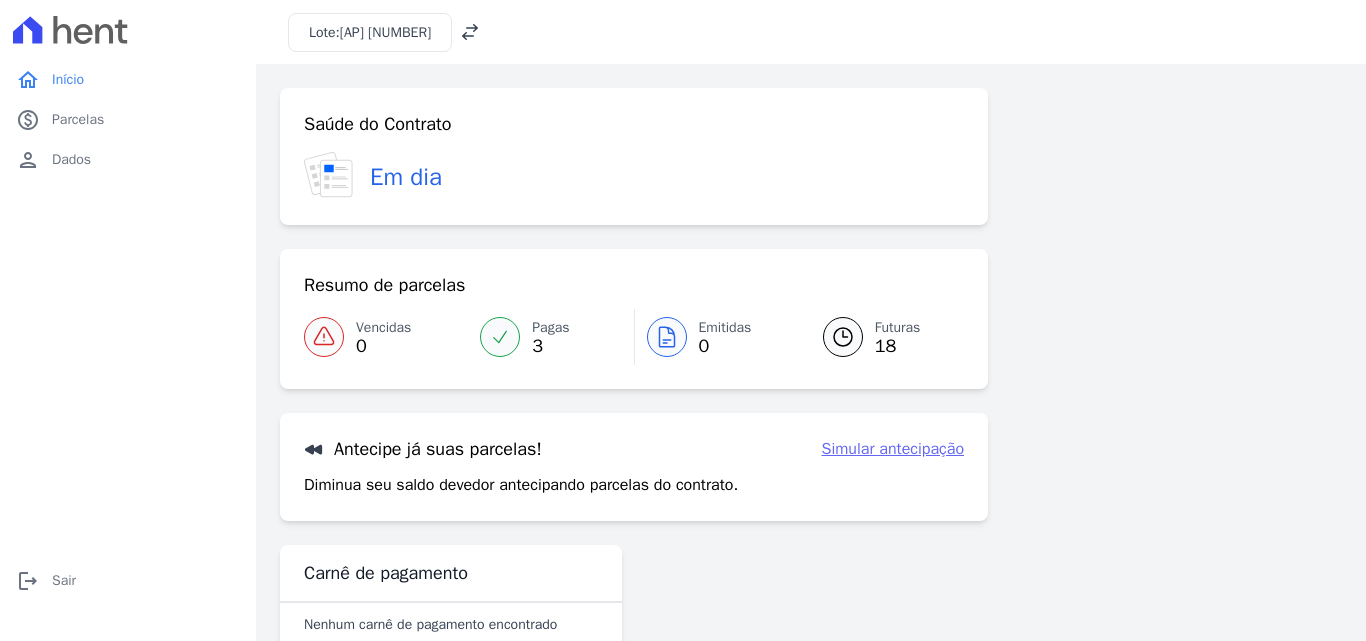 scroll, scrollTop: 0, scrollLeft: 0, axis: both 